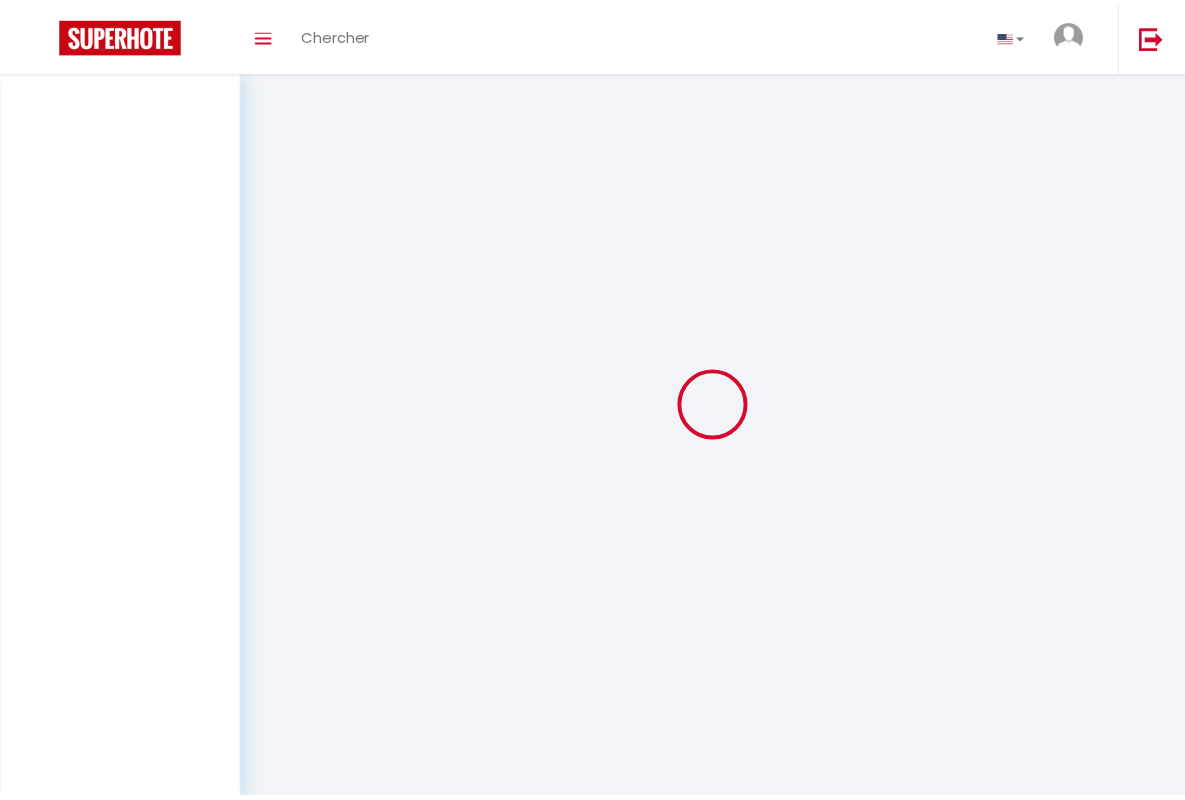 scroll, scrollTop: 0, scrollLeft: 0, axis: both 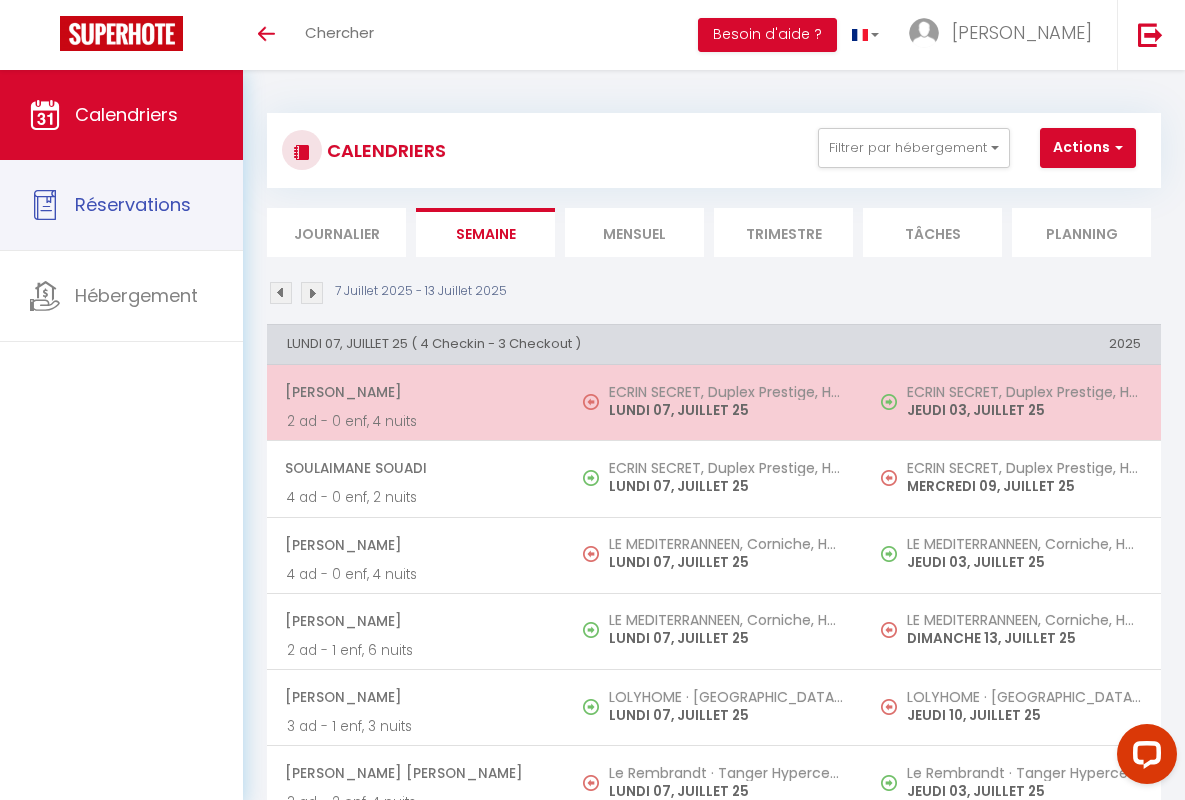 click on "[PERSON_NAME]" at bounding box center [415, 392] 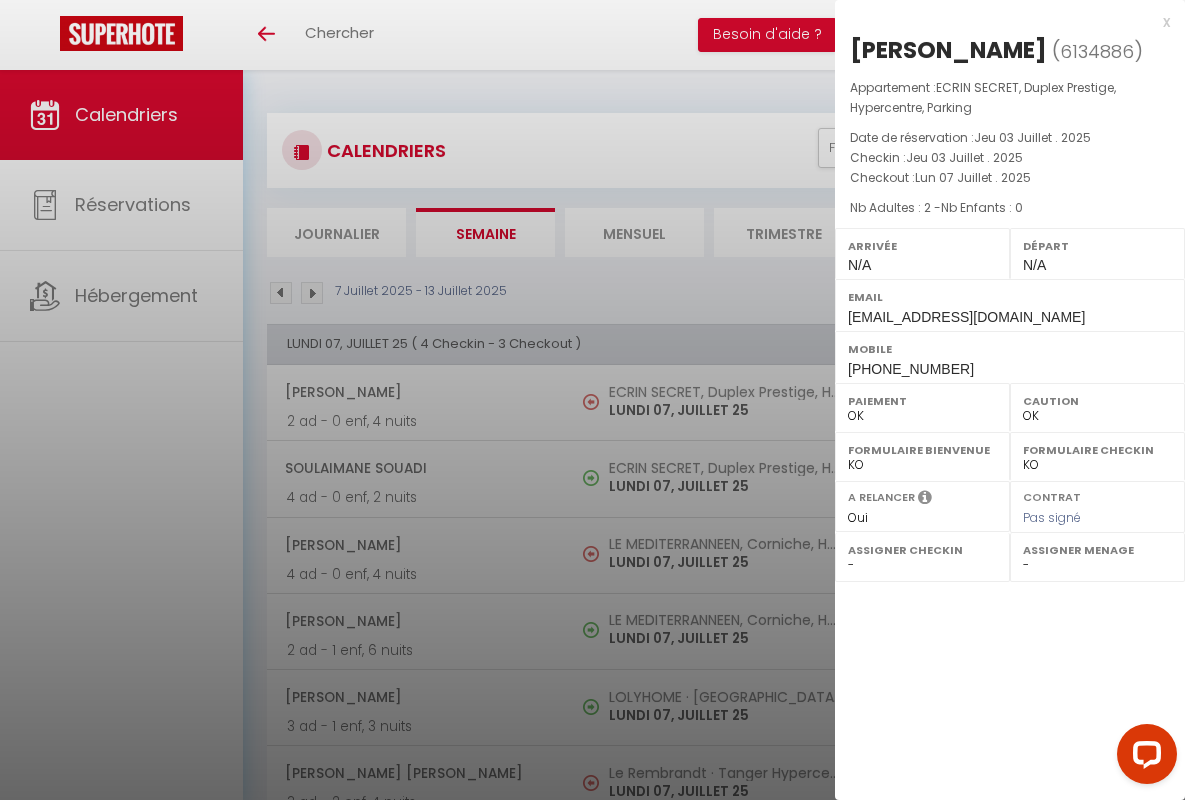 click on "x" at bounding box center (1002, 22) 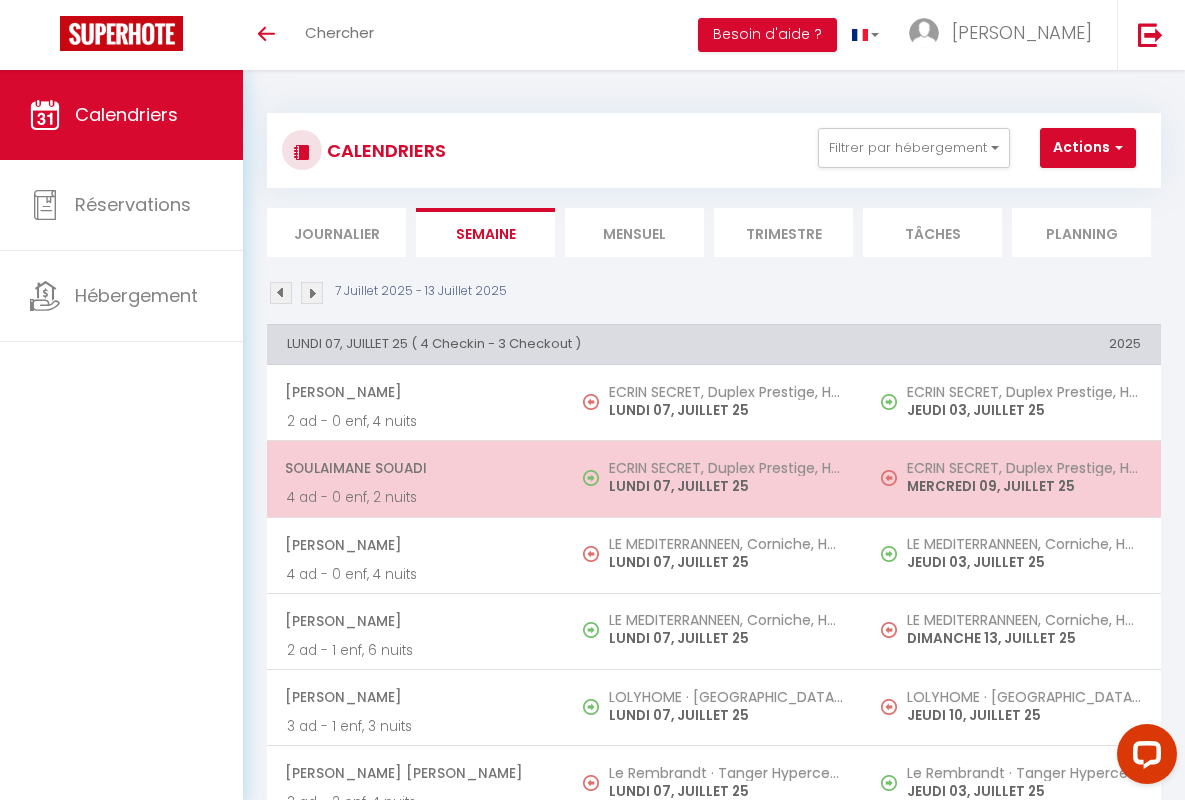 click on "Soulaimane Souadi" at bounding box center [415, 468] 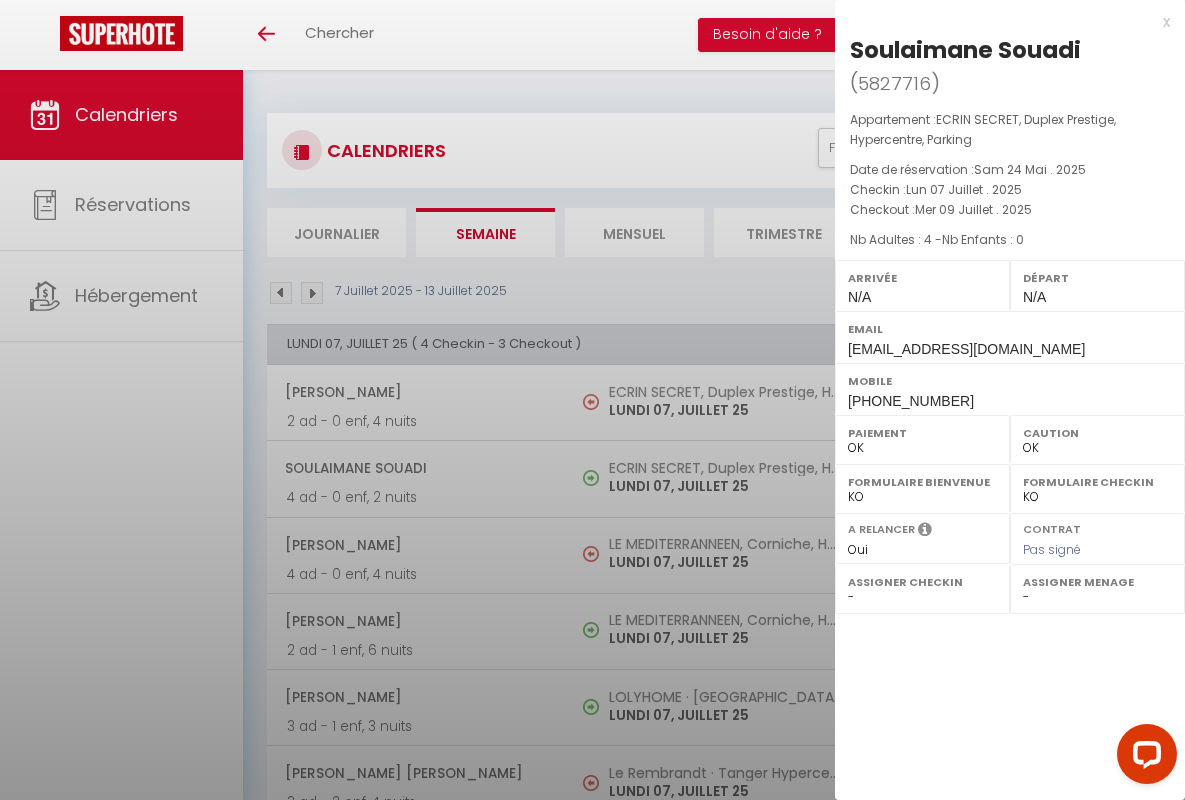 click on "x" at bounding box center (1002, 22) 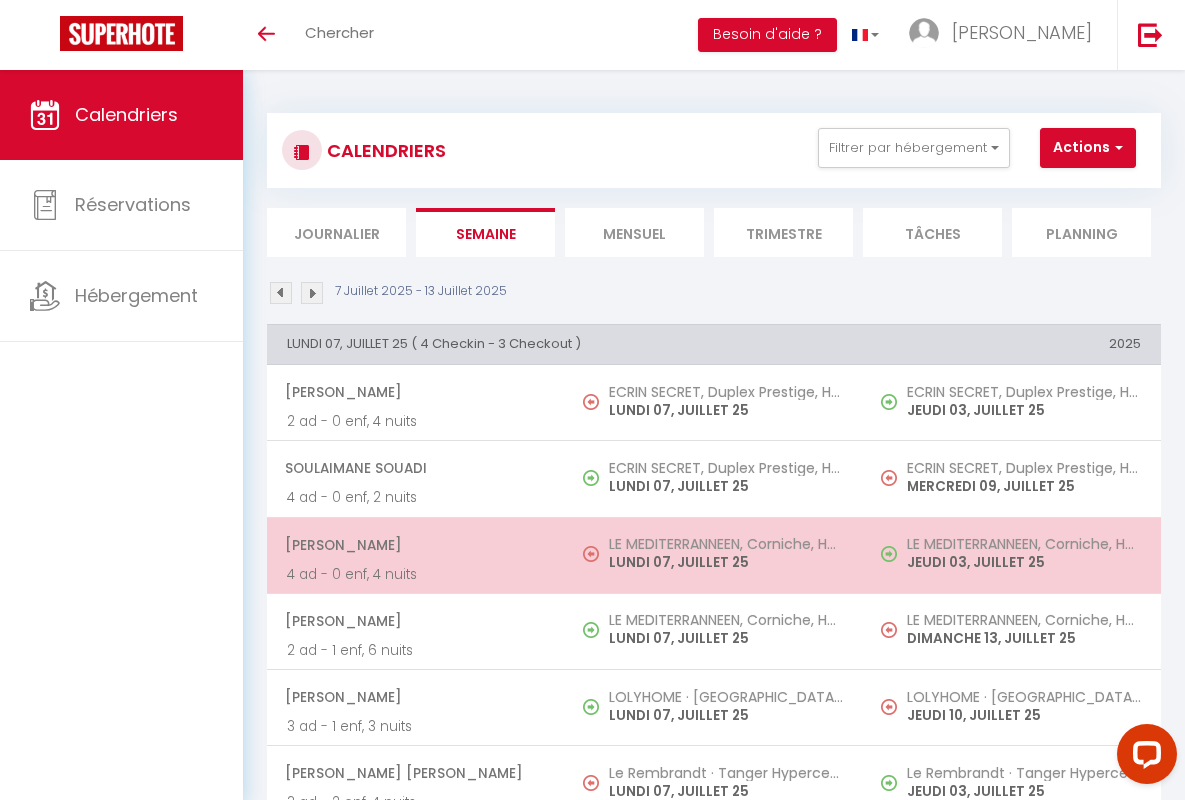 click on "[PERSON_NAME]" at bounding box center [415, 545] 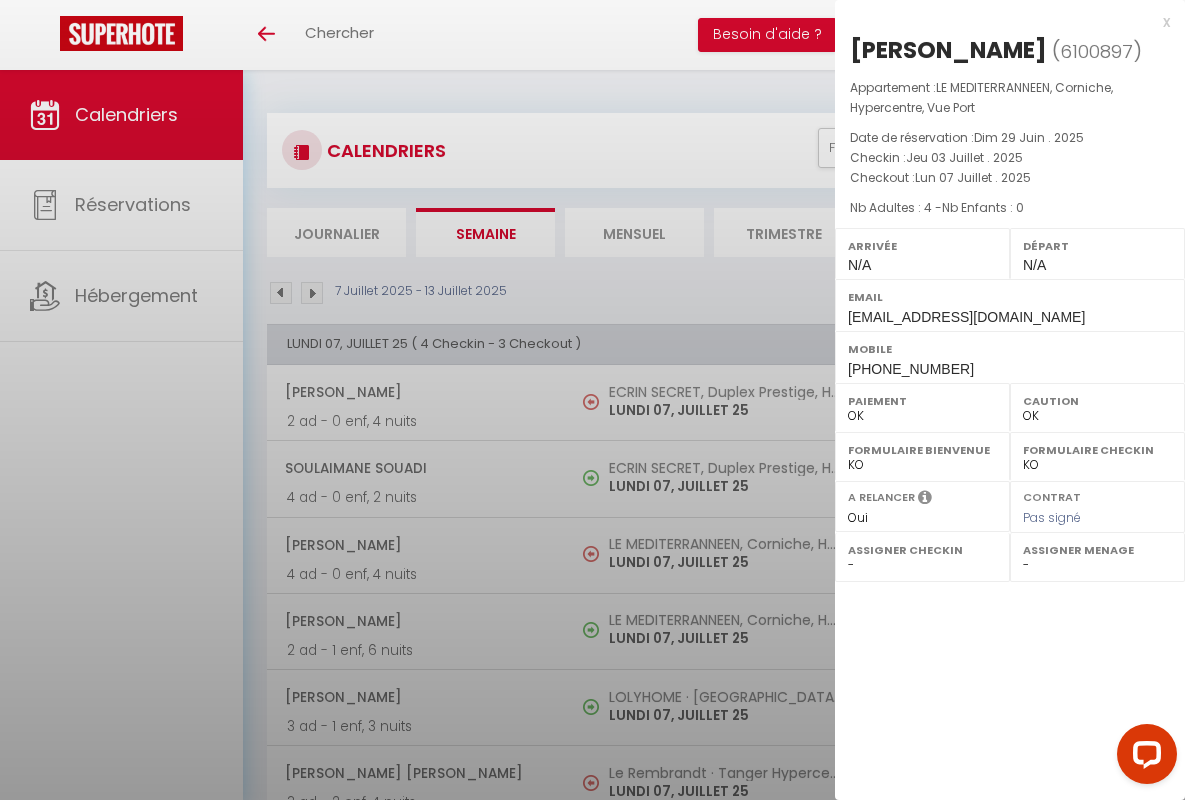 click on "x" at bounding box center [1002, 22] 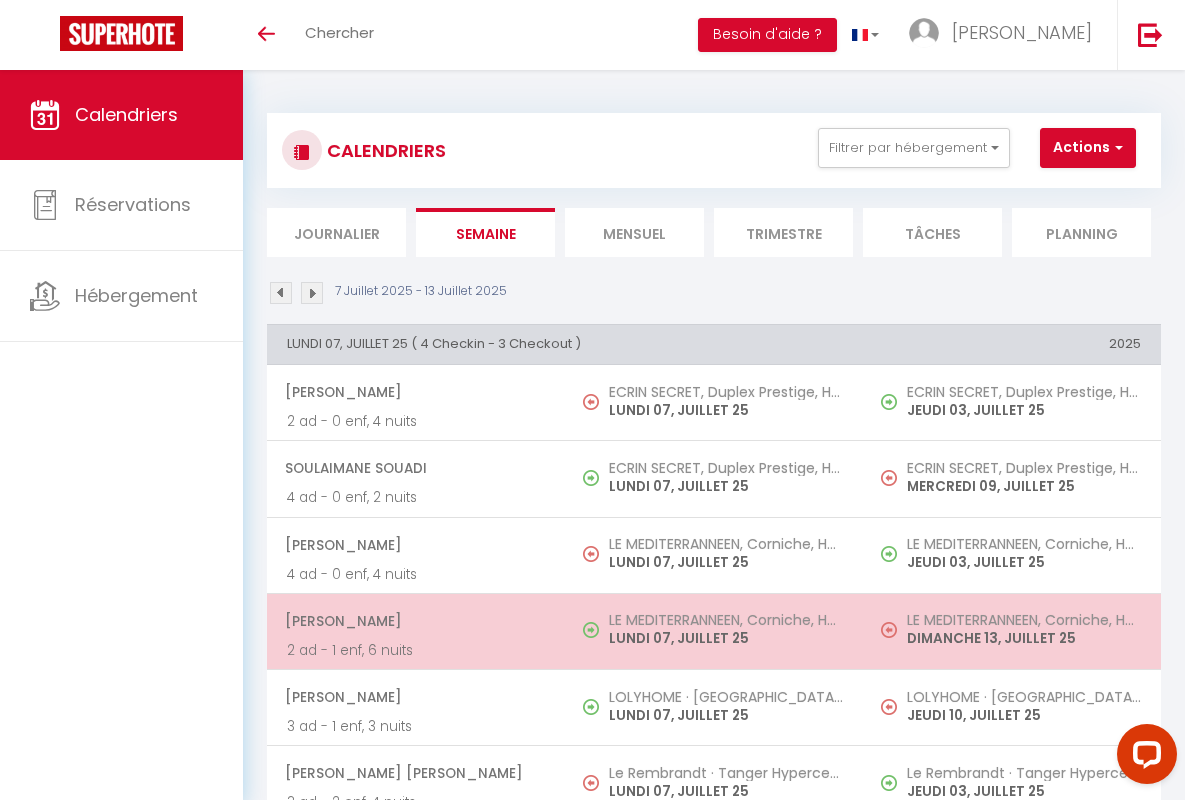 click on "[PERSON_NAME]" at bounding box center (415, 621) 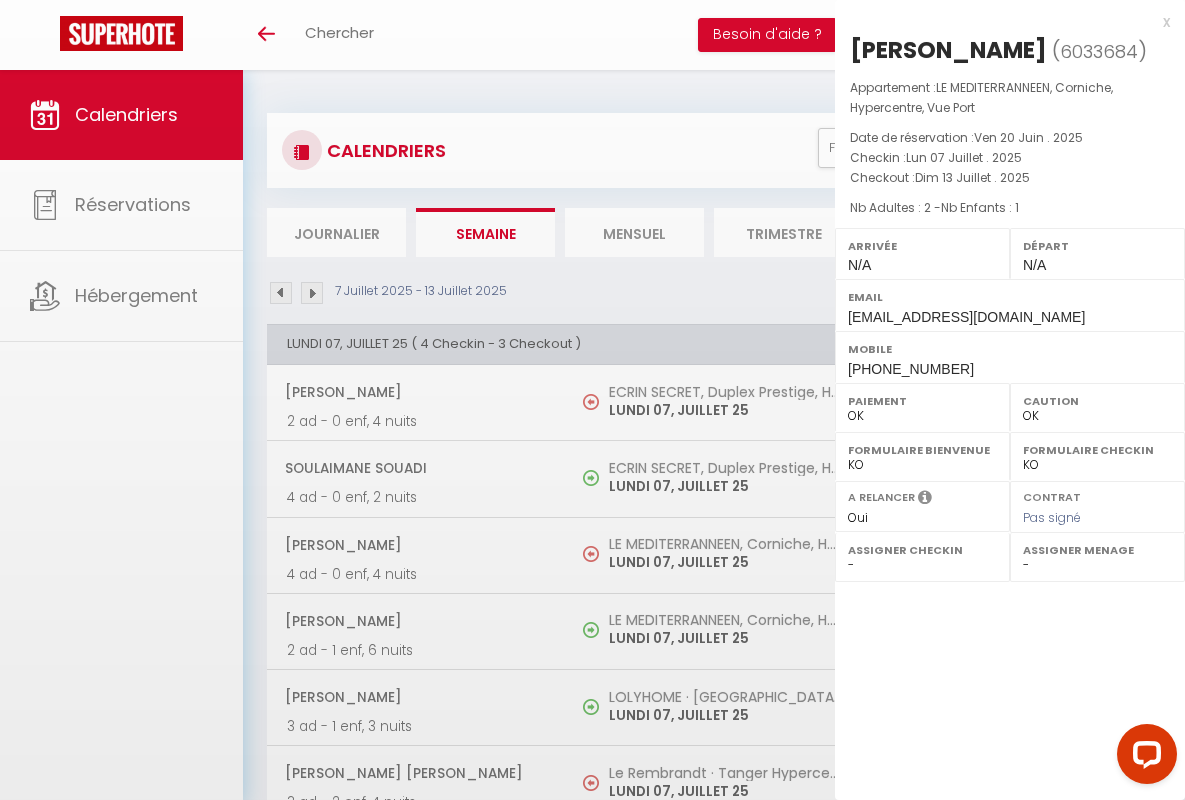 click on "x" at bounding box center [1002, 22] 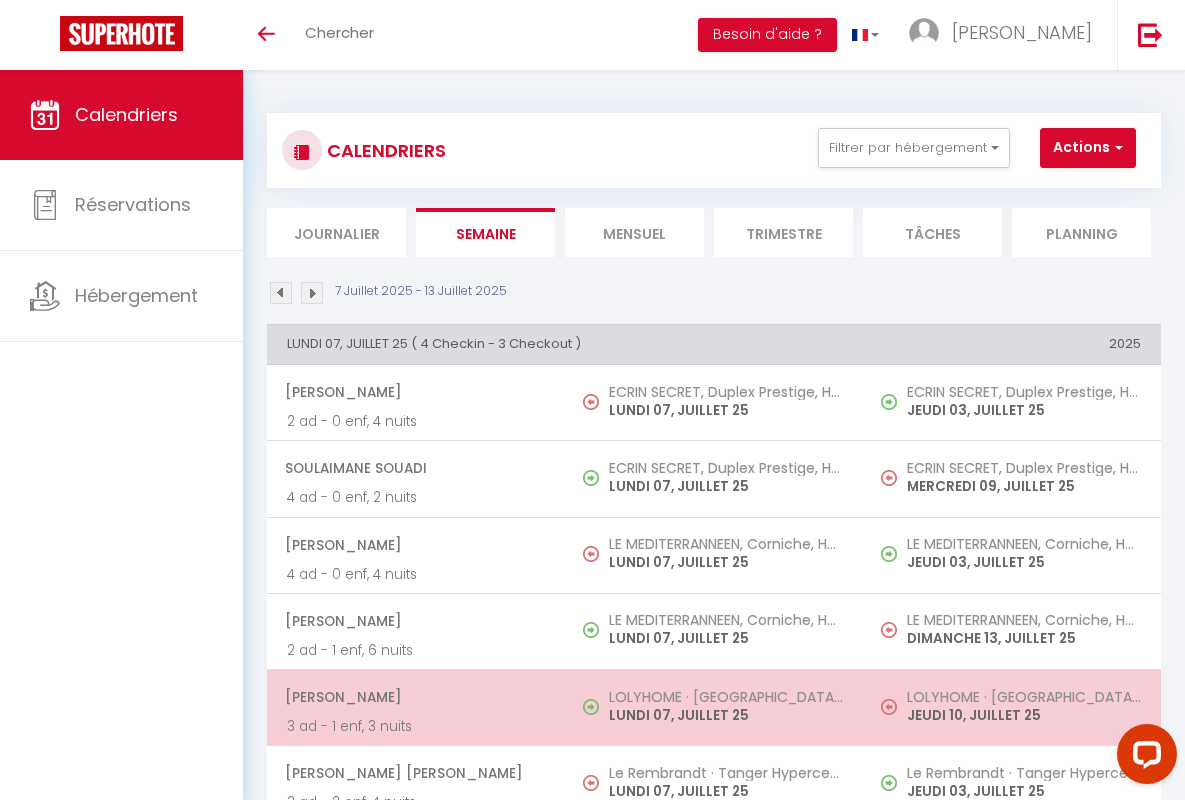 click on "[PERSON_NAME]" at bounding box center (415, 697) 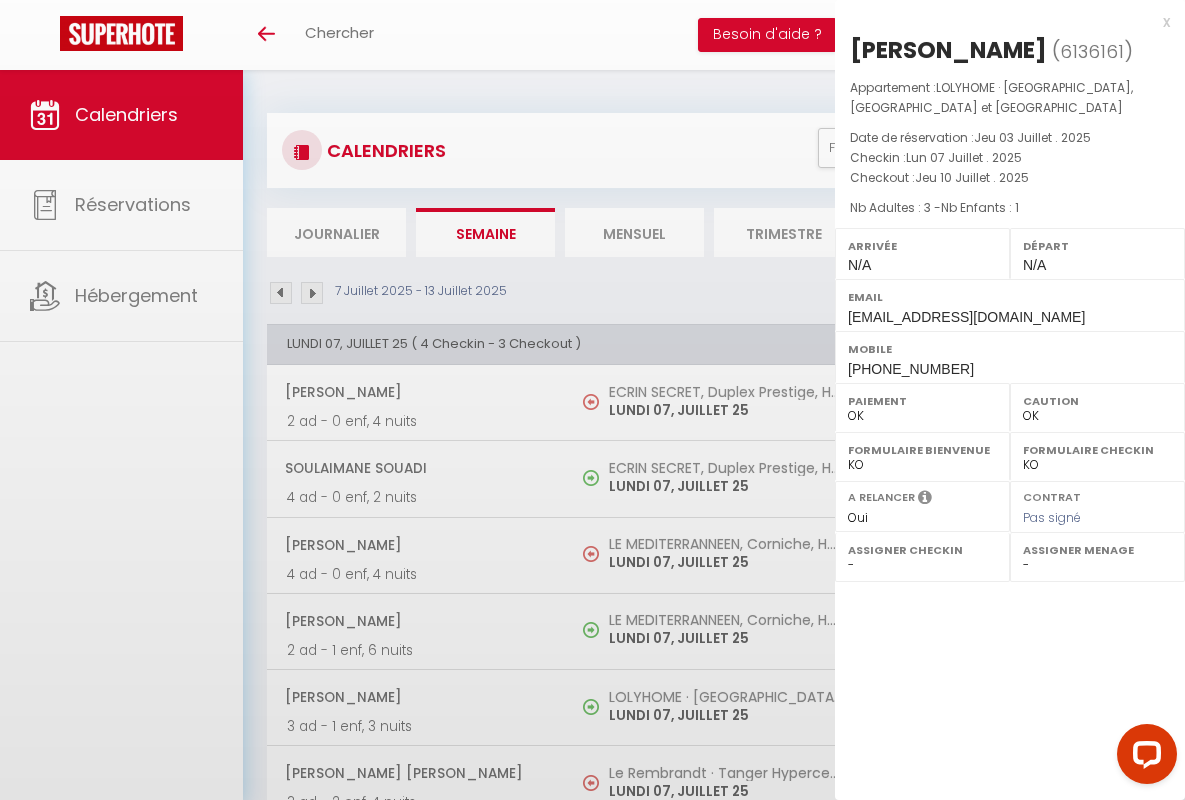 click on "x" at bounding box center (1002, 22) 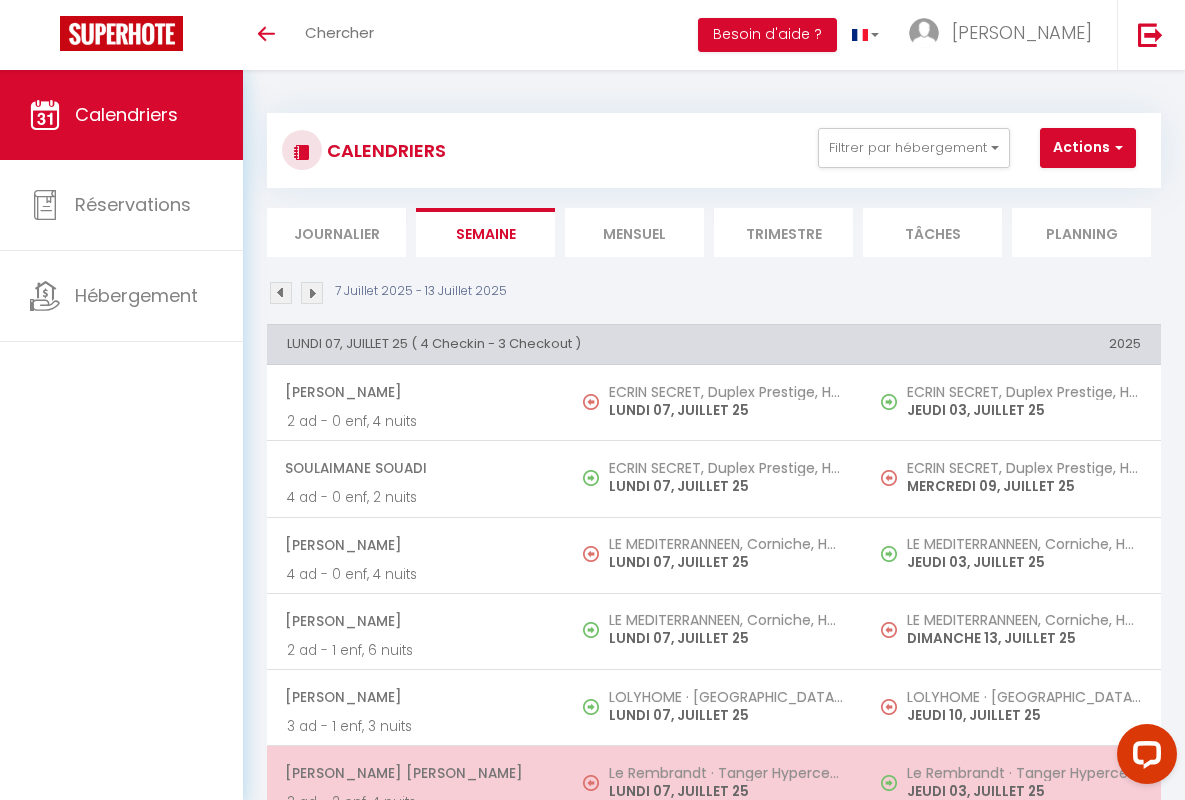click on "[PERSON_NAME] [PERSON_NAME]" at bounding box center (415, 773) 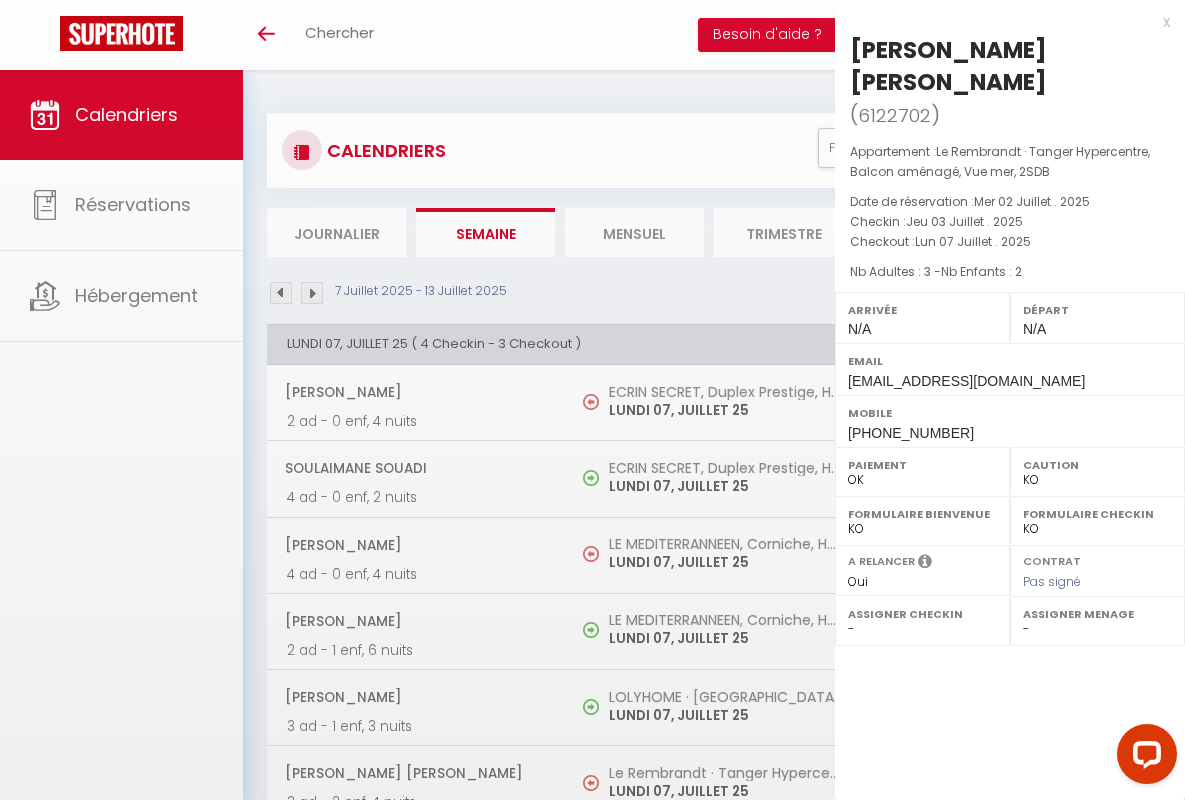 click on "x" at bounding box center [1002, 22] 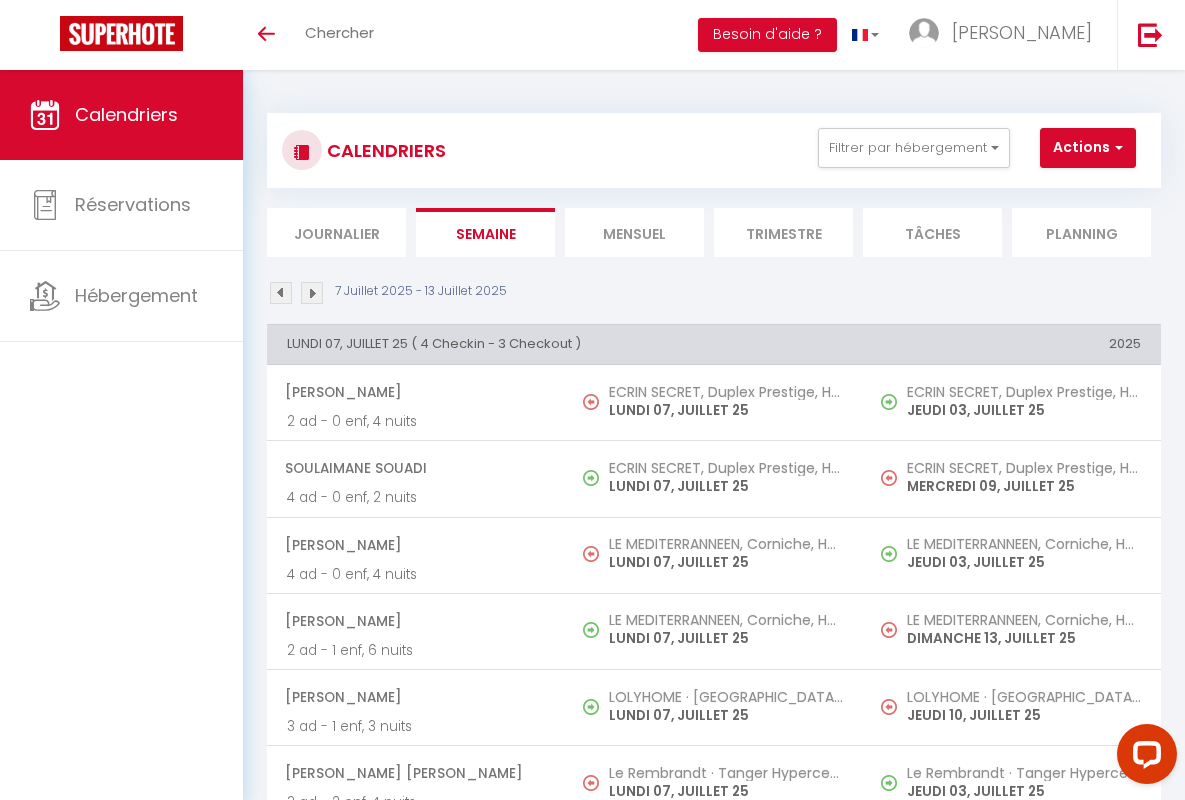 scroll, scrollTop: 449, scrollLeft: 0, axis: vertical 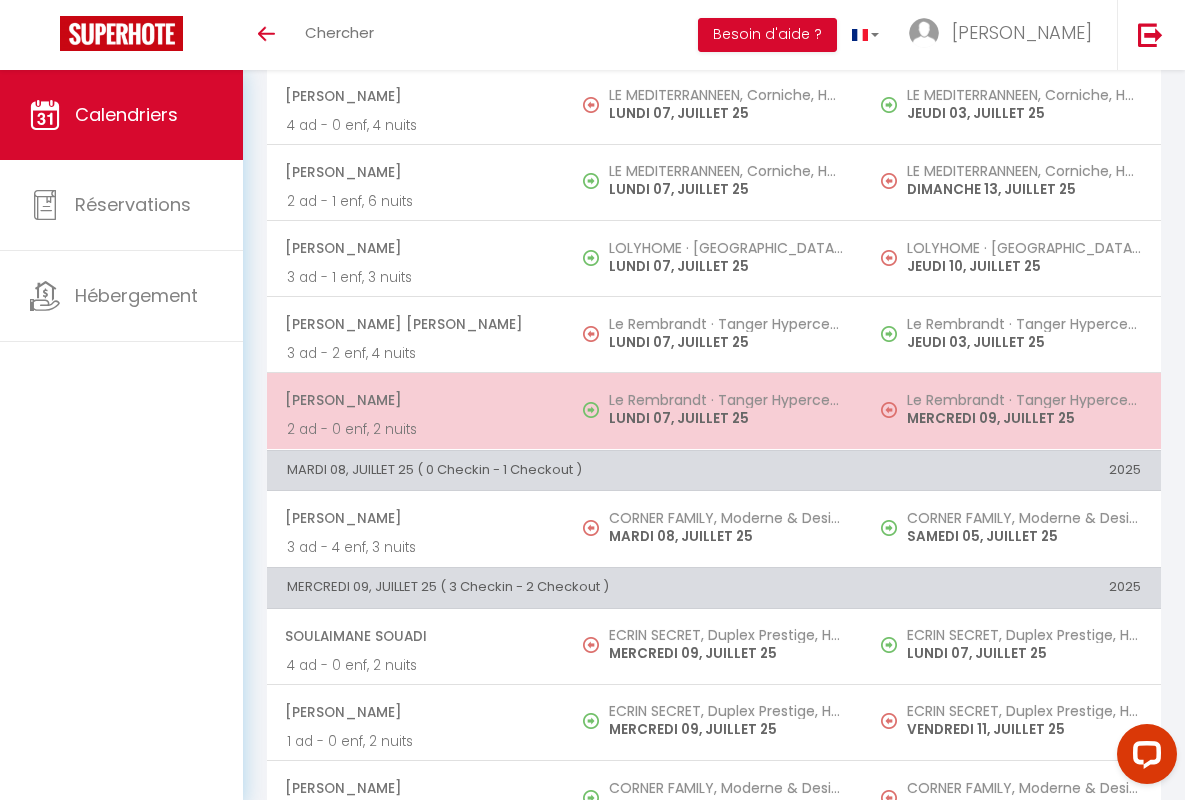 click on "[PERSON_NAME]" at bounding box center (415, 400) 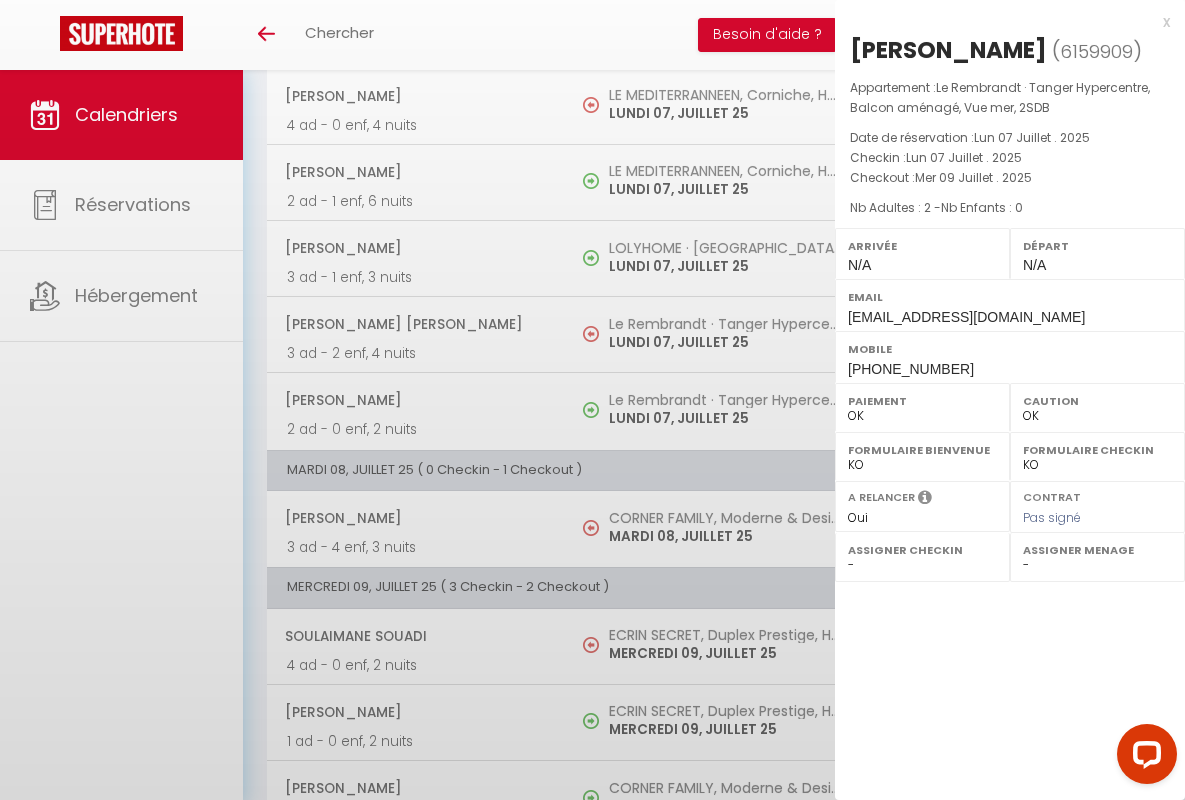 click on "x" at bounding box center (1002, 22) 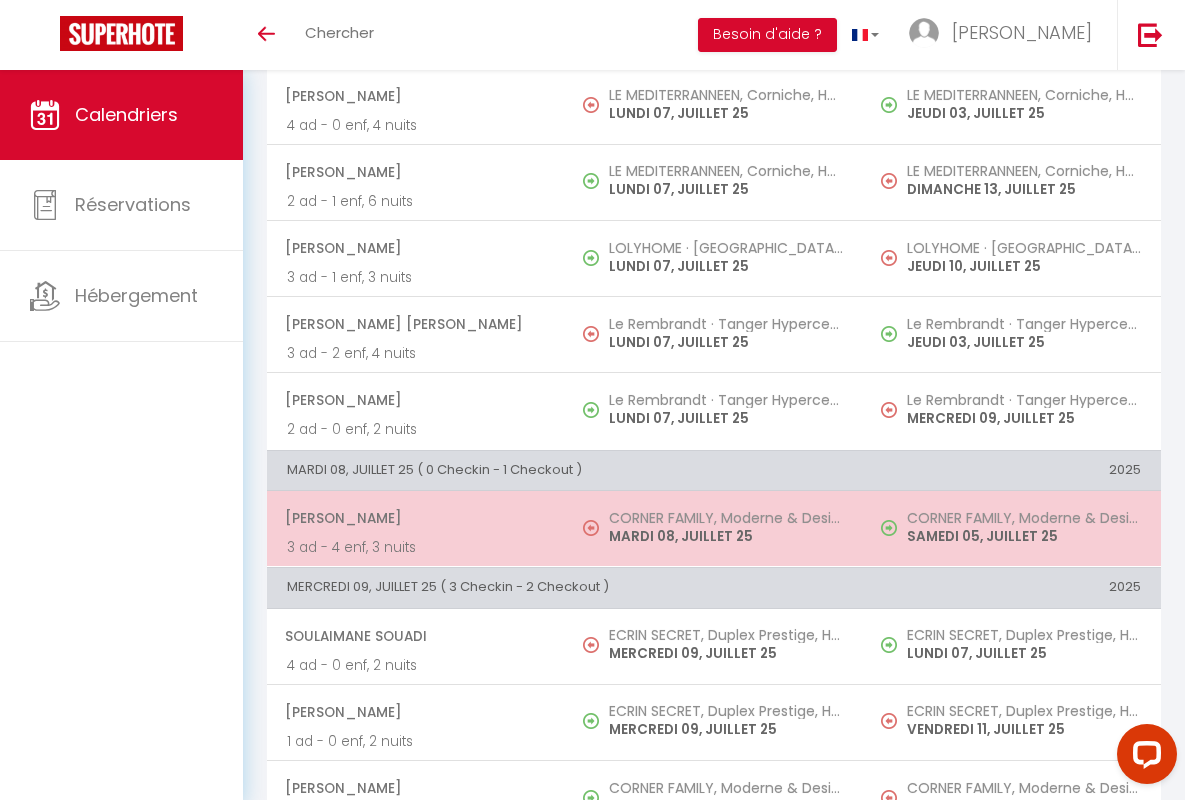 click on "[PERSON_NAME]" at bounding box center [415, 518] 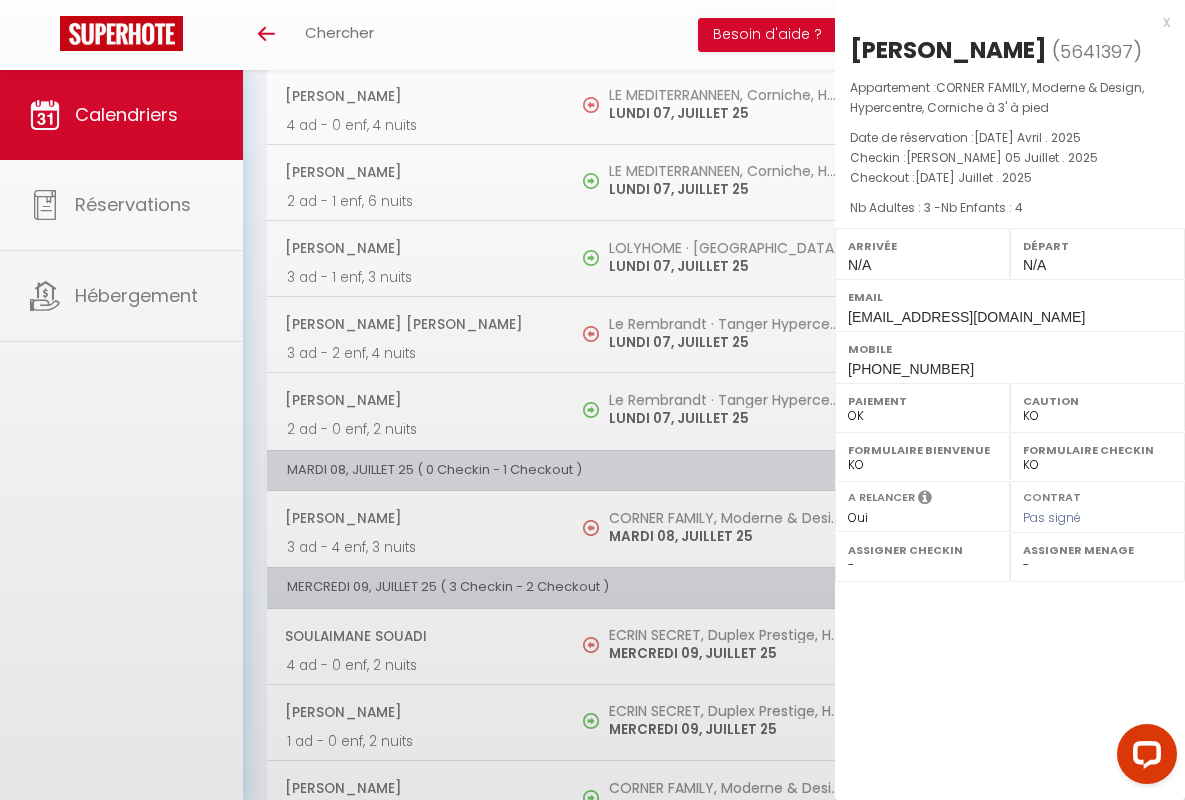 click on "x" at bounding box center [1002, 22] 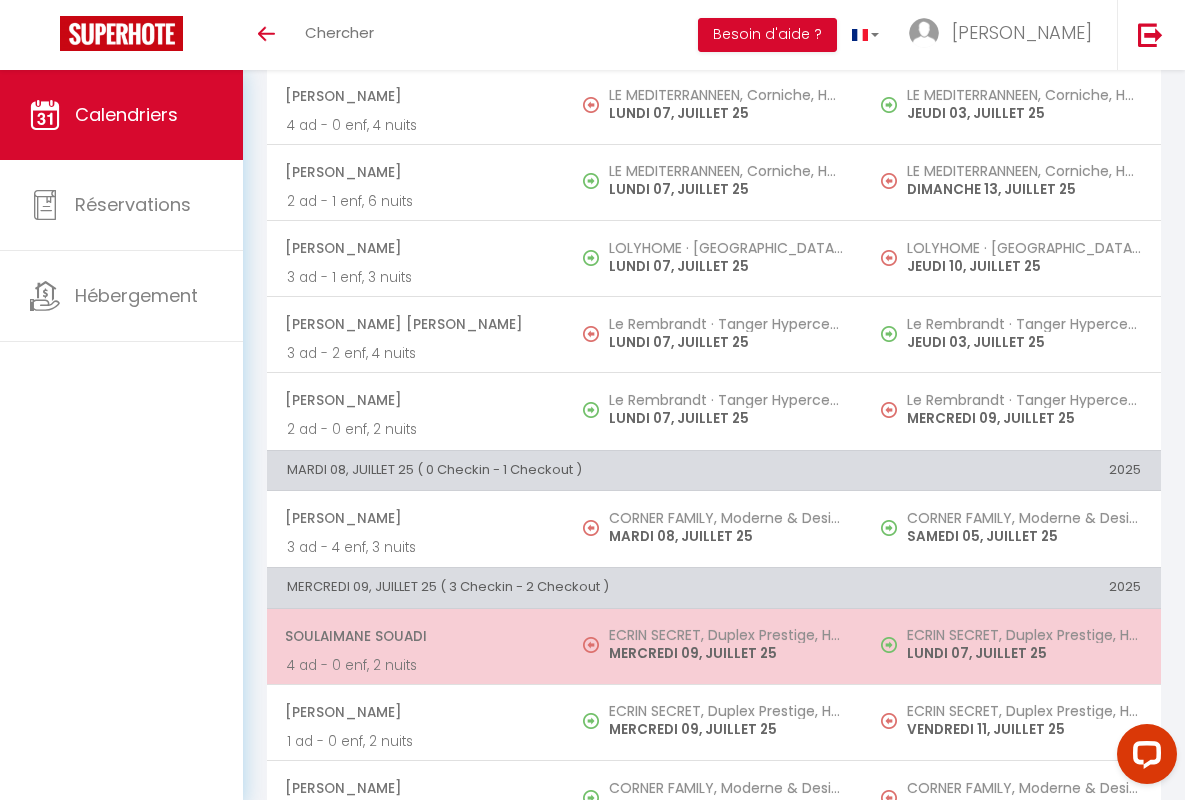 click on "Soulaimane Souadi" at bounding box center (415, 636) 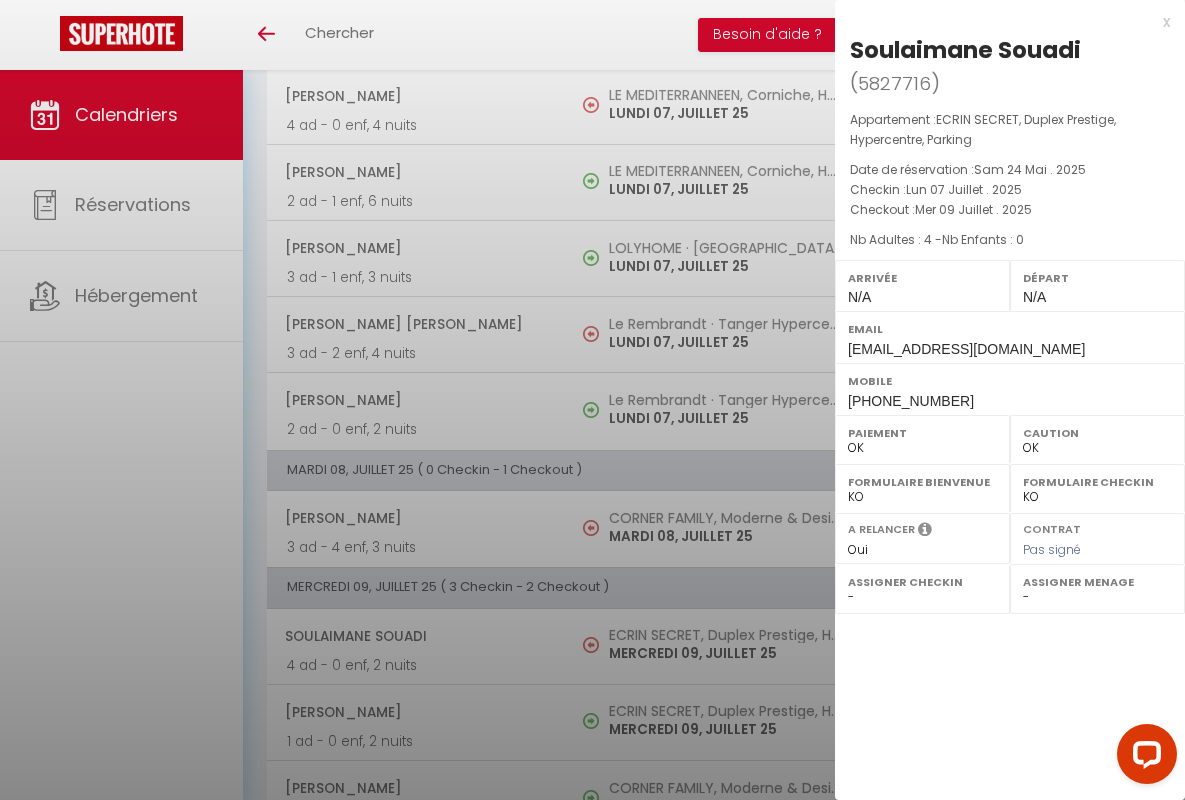 click on "x" at bounding box center (1002, 22) 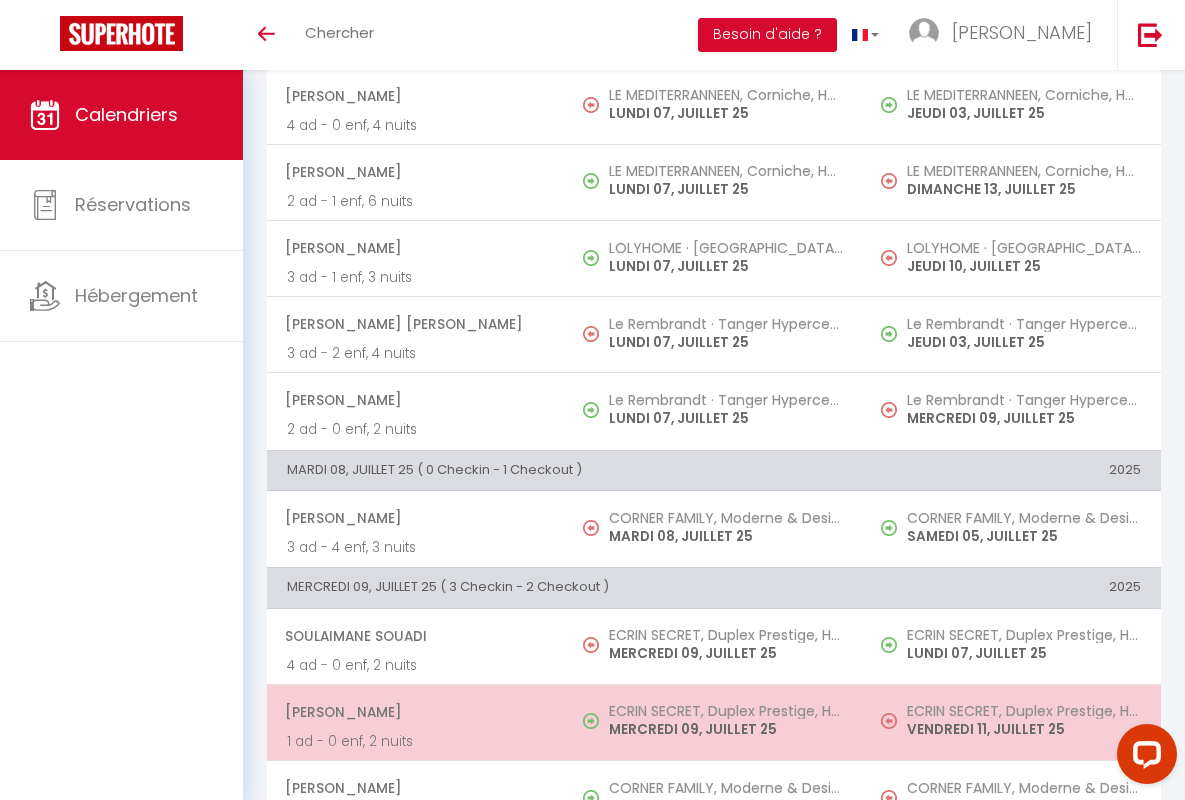 click on "[PERSON_NAME]" at bounding box center [415, 712] 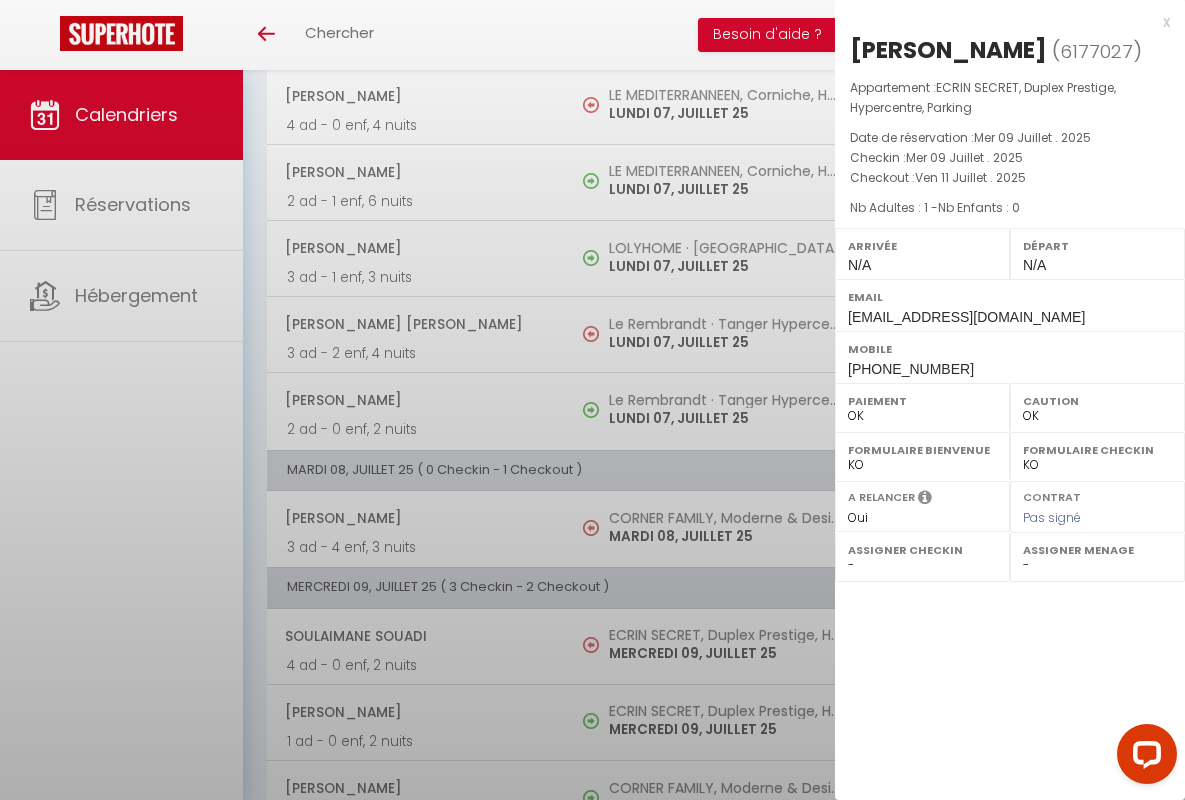 click on "x" at bounding box center [1002, 22] 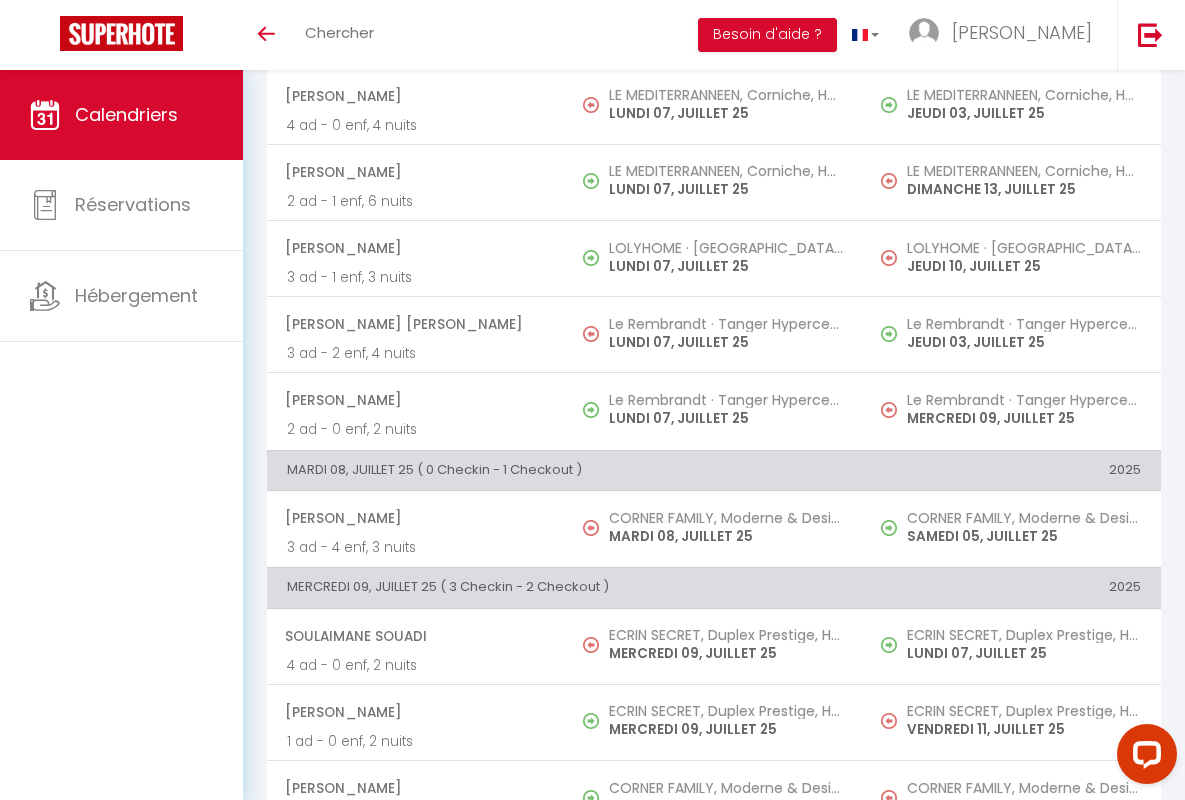 scroll, scrollTop: 456, scrollLeft: 0, axis: vertical 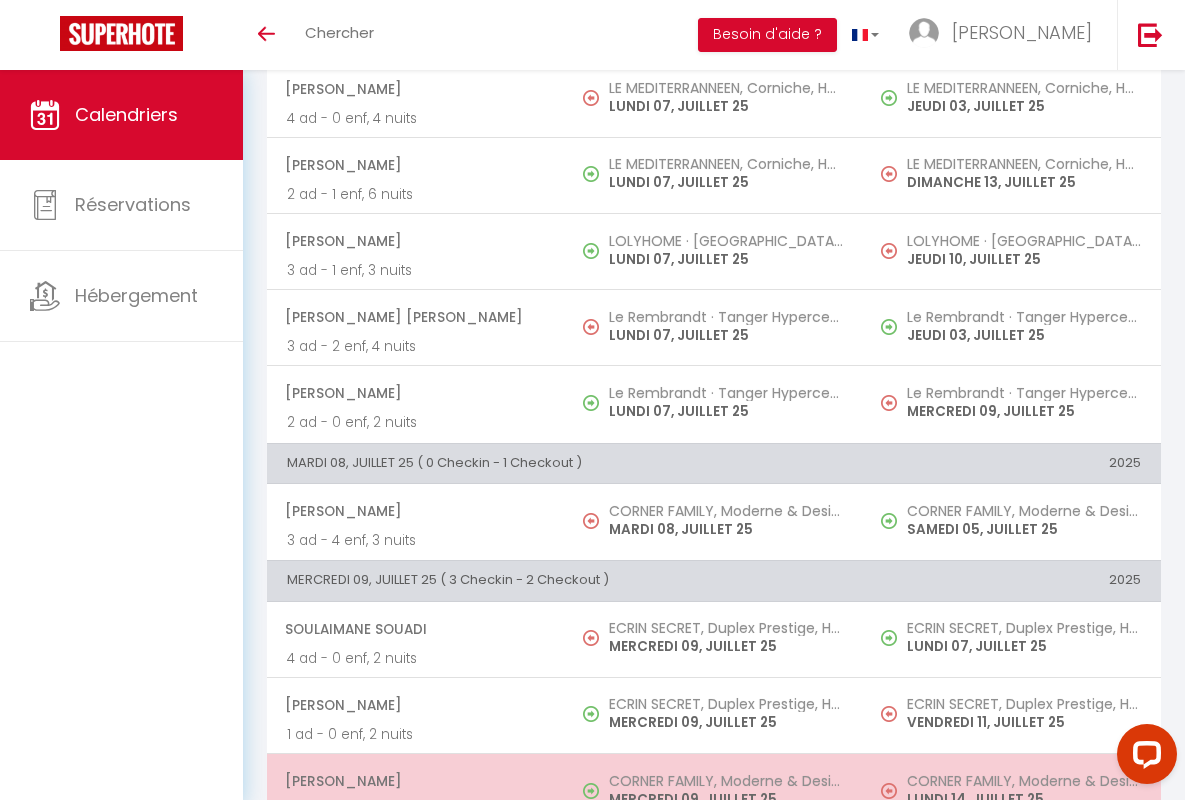 click on "[PERSON_NAME]" at bounding box center [415, 781] 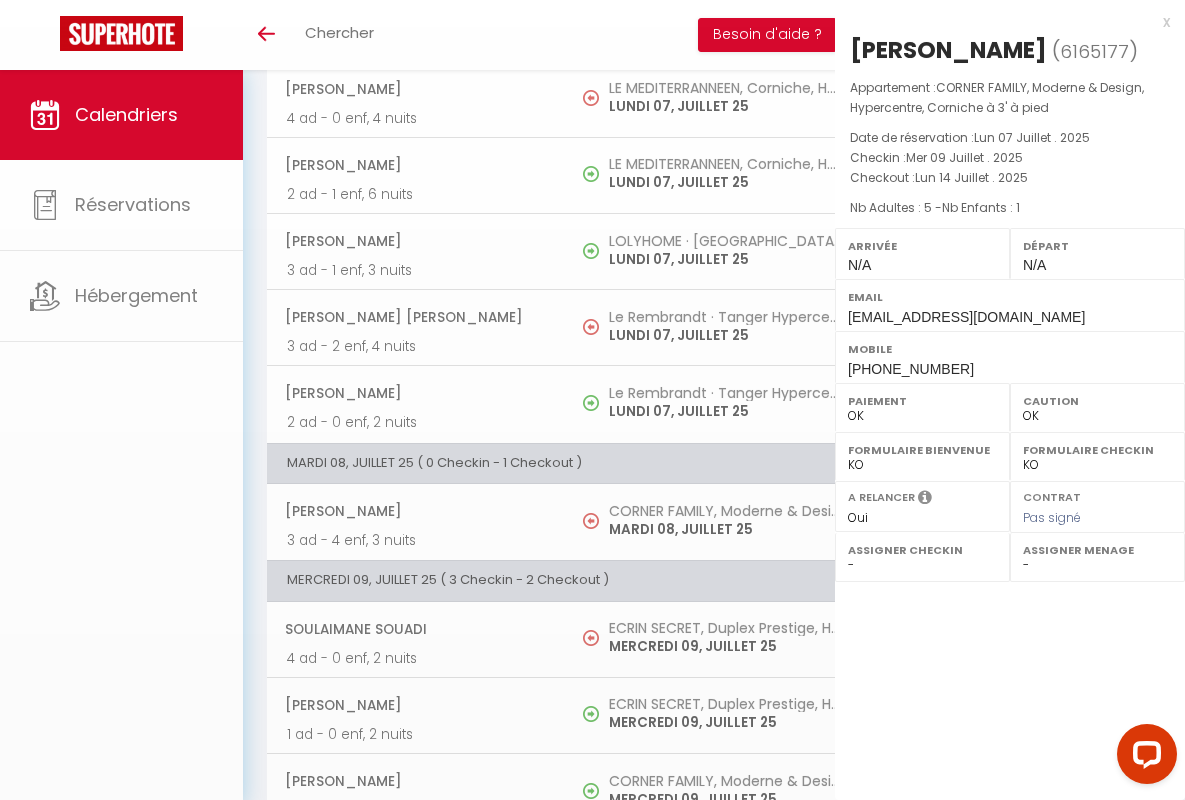 click on "x" at bounding box center [1002, 22] 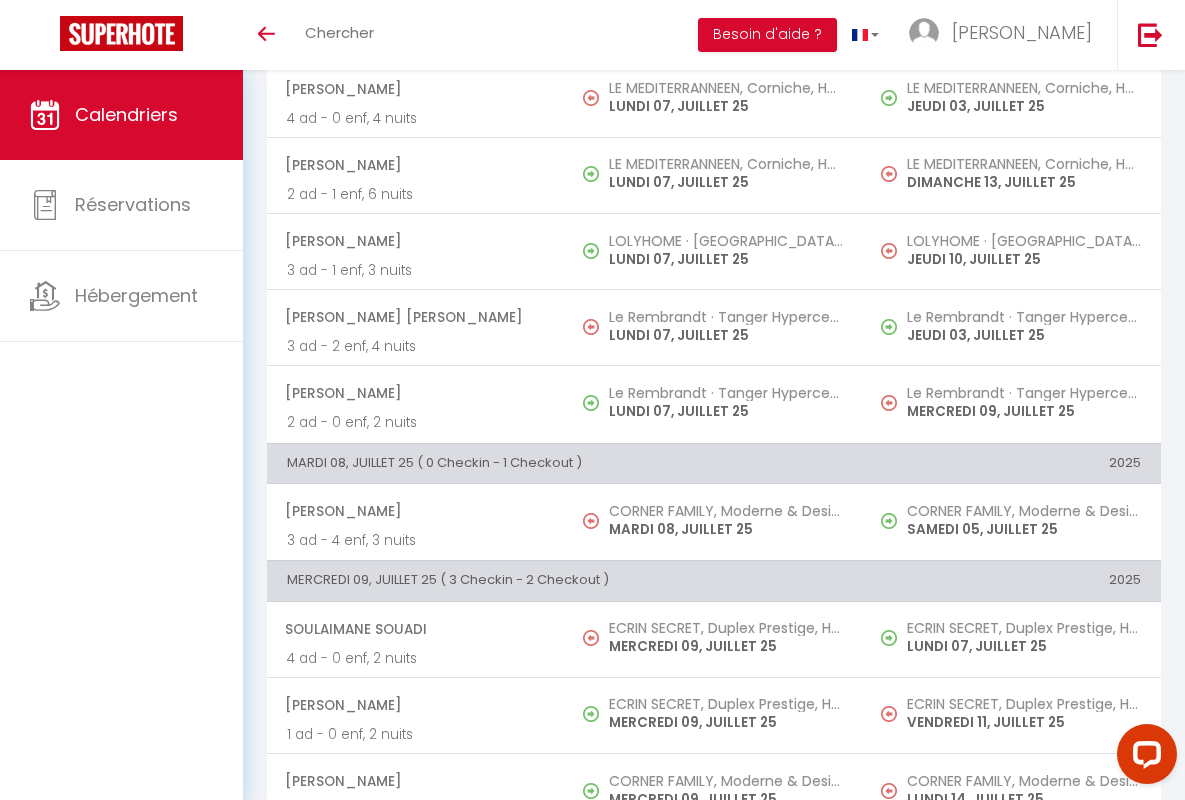 scroll, scrollTop: 913, scrollLeft: 0, axis: vertical 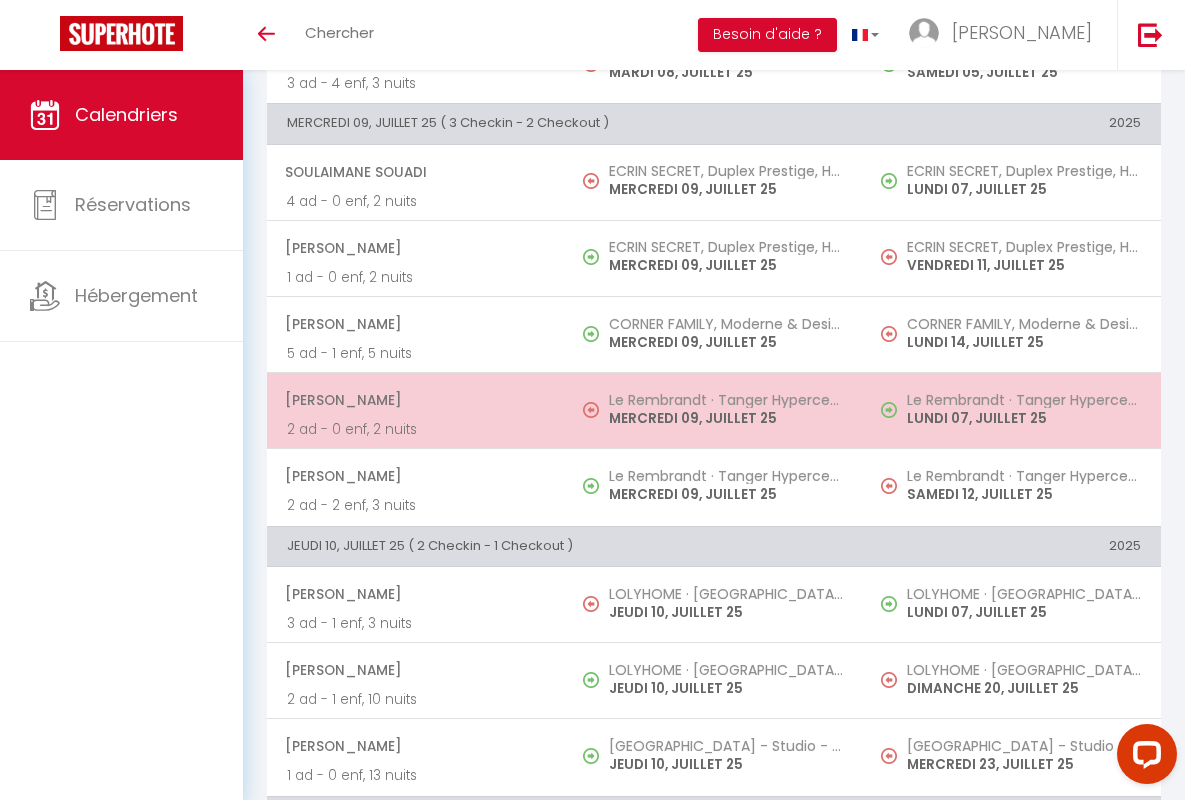 click on "[PERSON_NAME]" at bounding box center (415, 400) 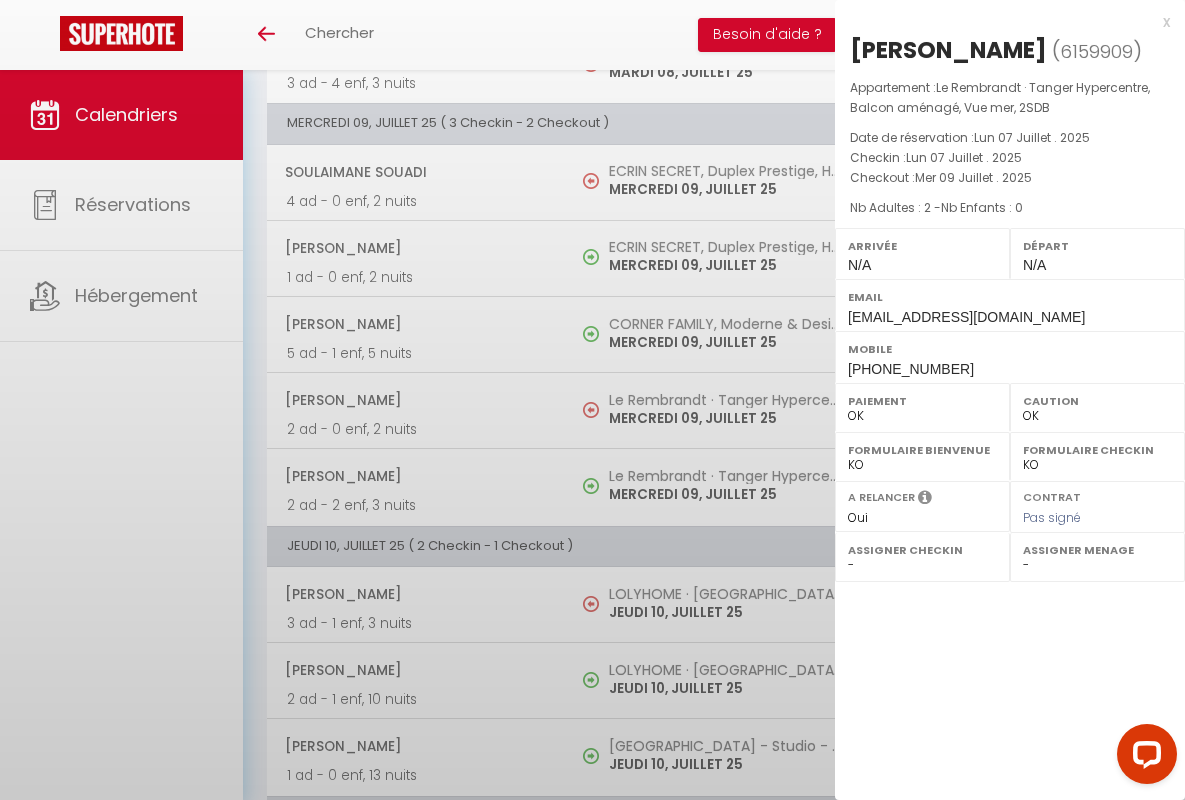 click on "x" at bounding box center [1002, 22] 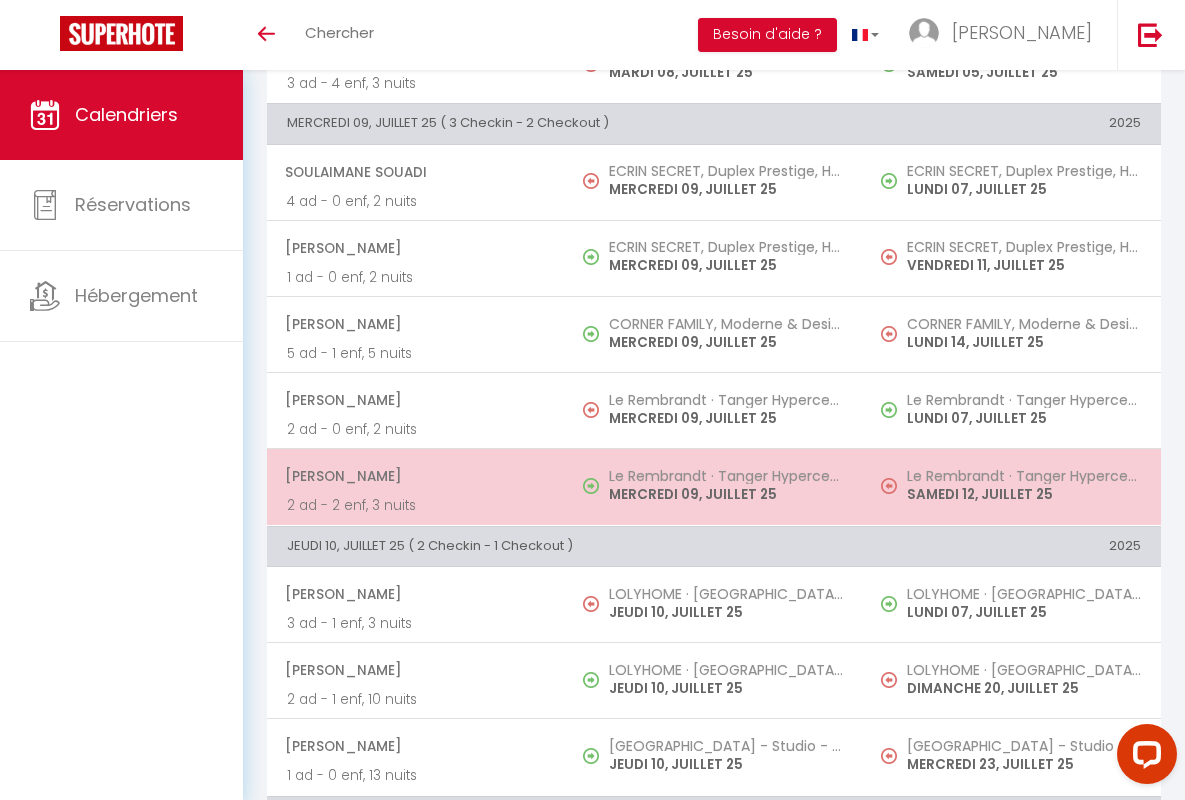 click on "[PERSON_NAME]" at bounding box center (415, 476) 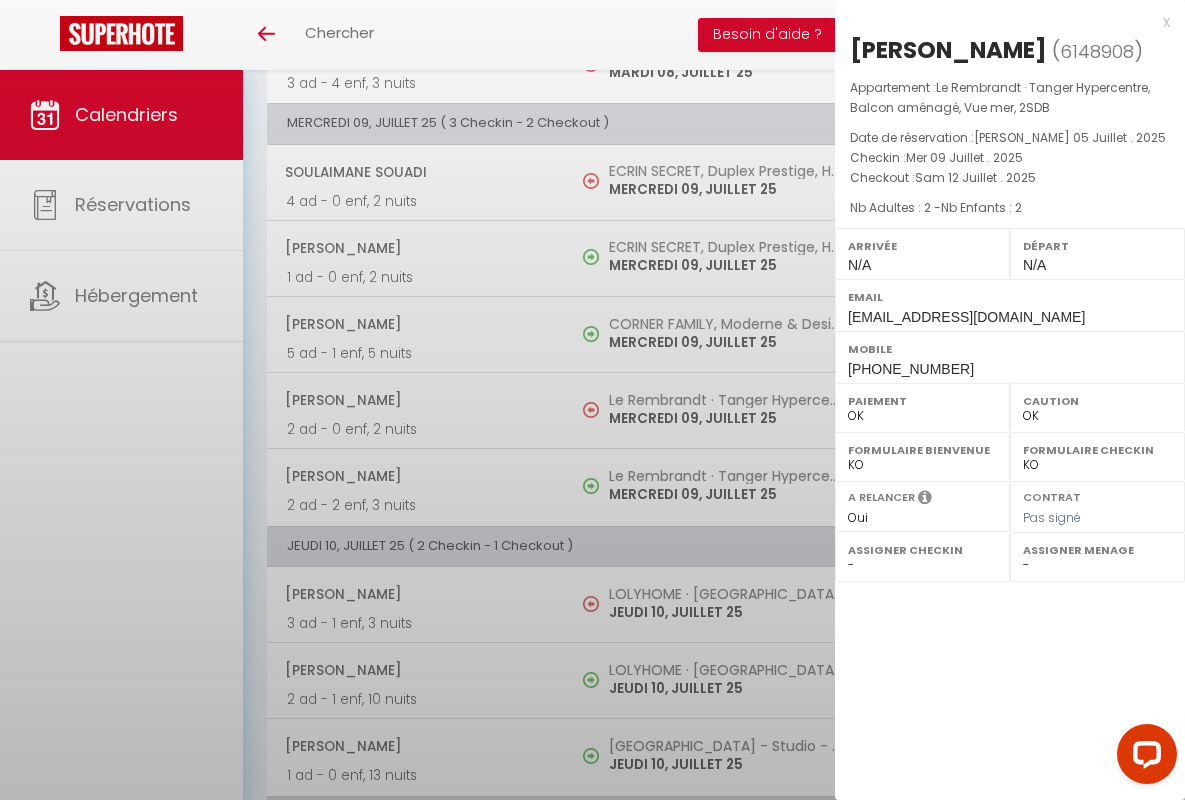 click on "x" at bounding box center (1002, 22) 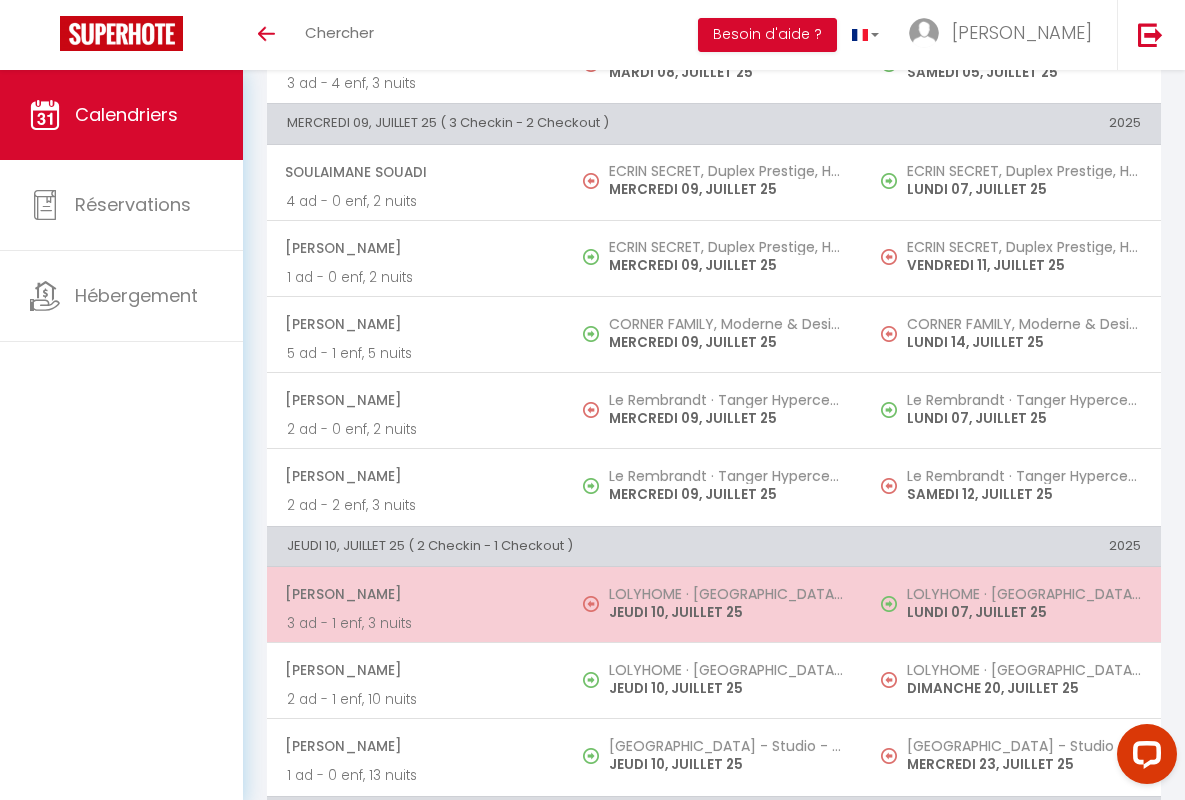 click on "[PERSON_NAME]" at bounding box center [415, 594] 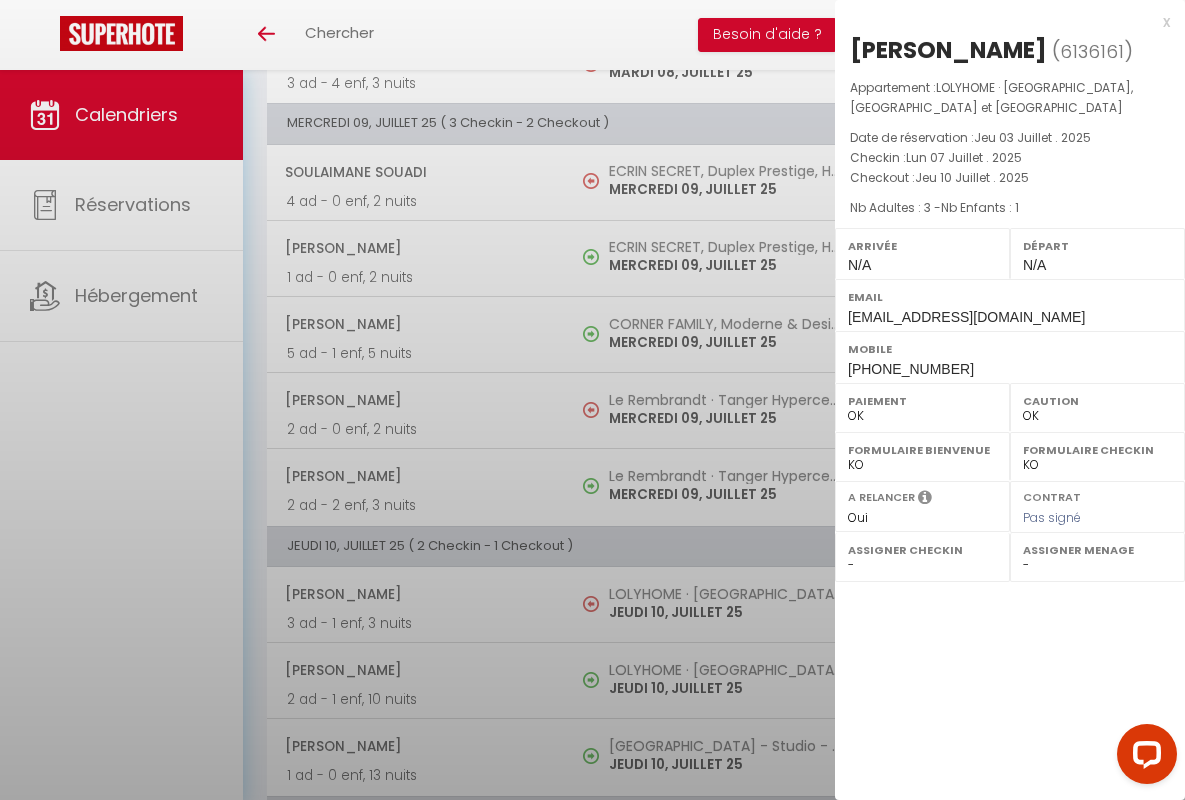 click on "x" at bounding box center (1002, 22) 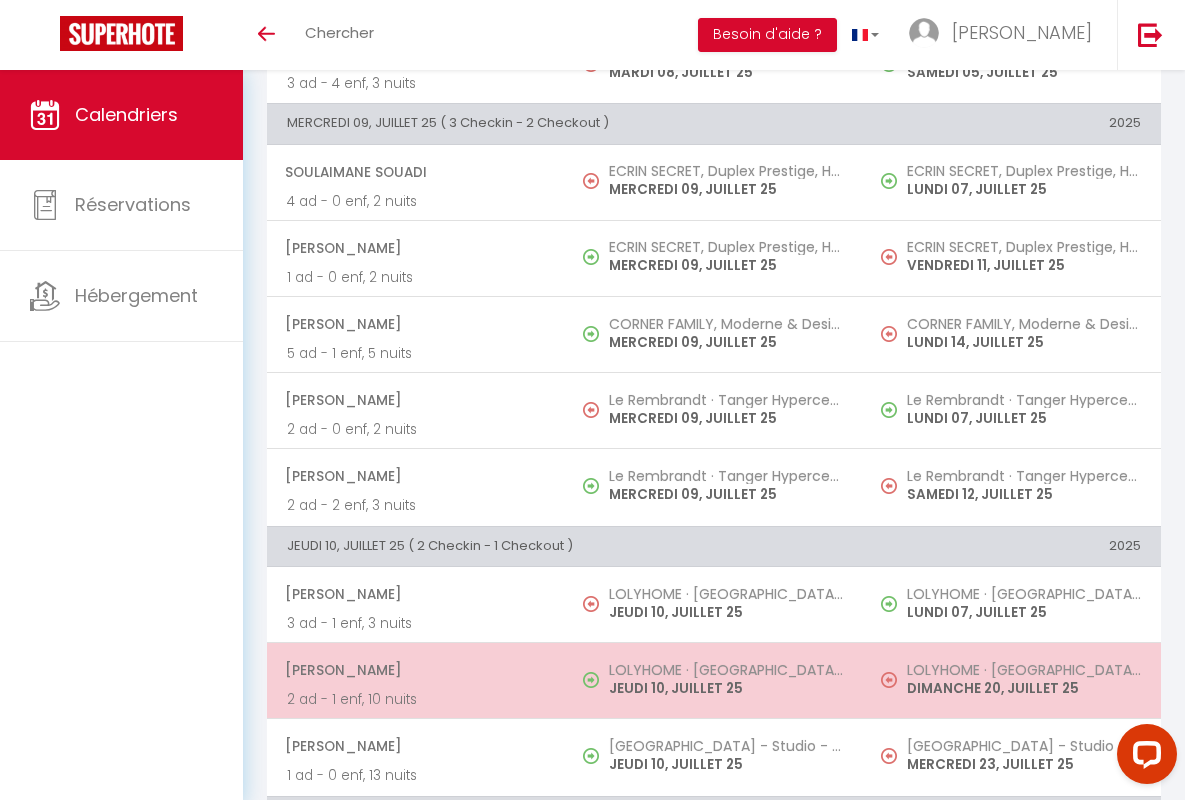 click on "[PERSON_NAME]" at bounding box center (415, 670) 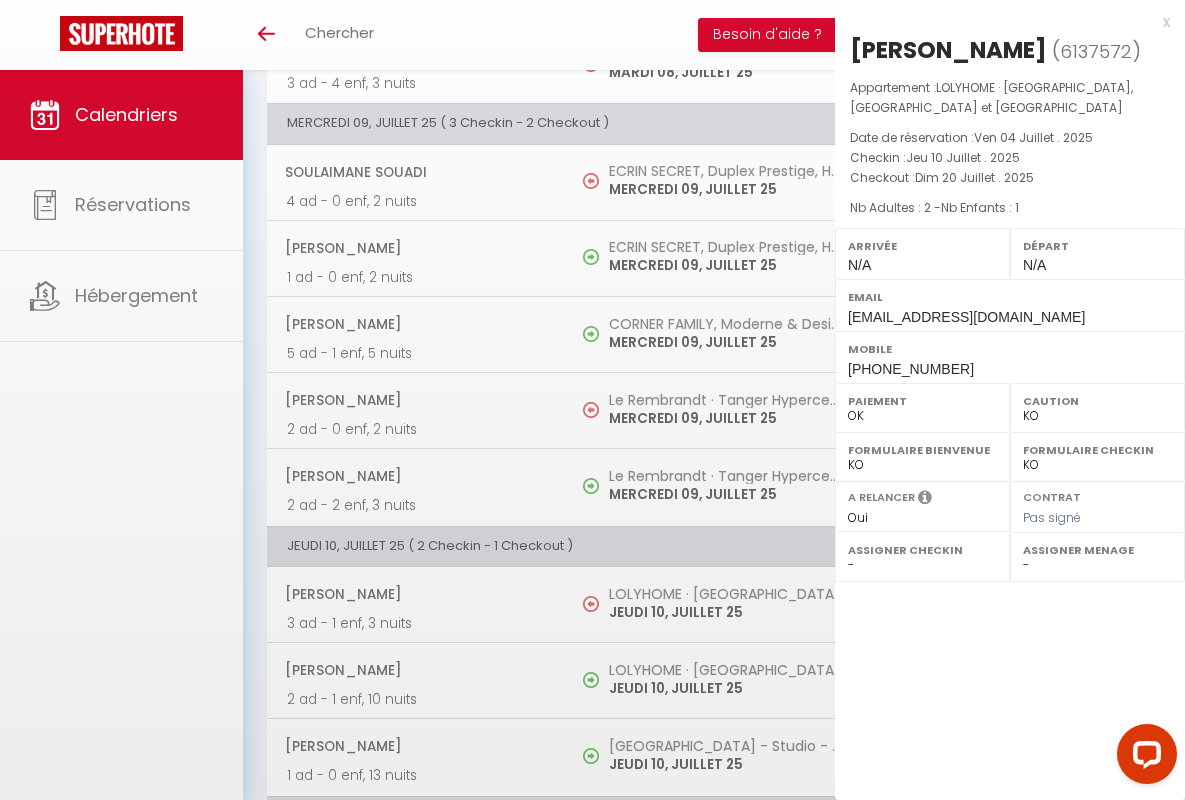 click on "x" at bounding box center (1002, 22) 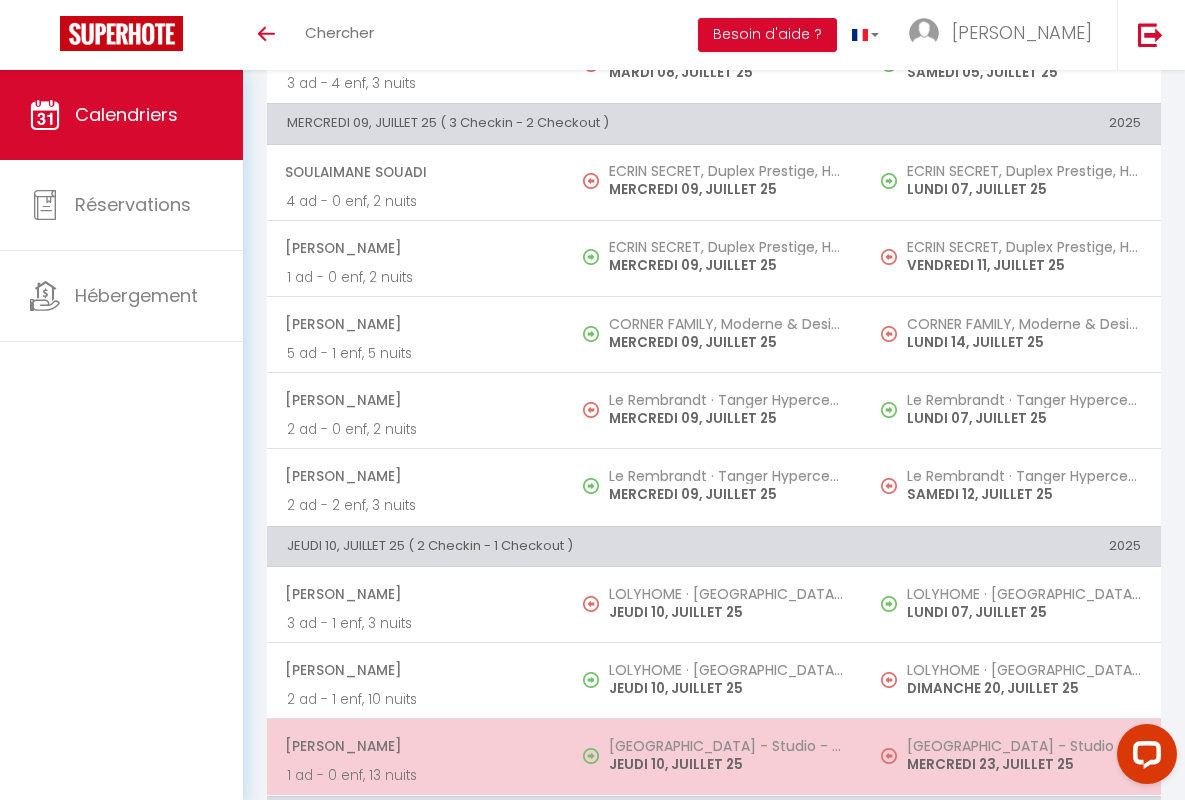 click on "[PERSON_NAME]" at bounding box center (415, 746) 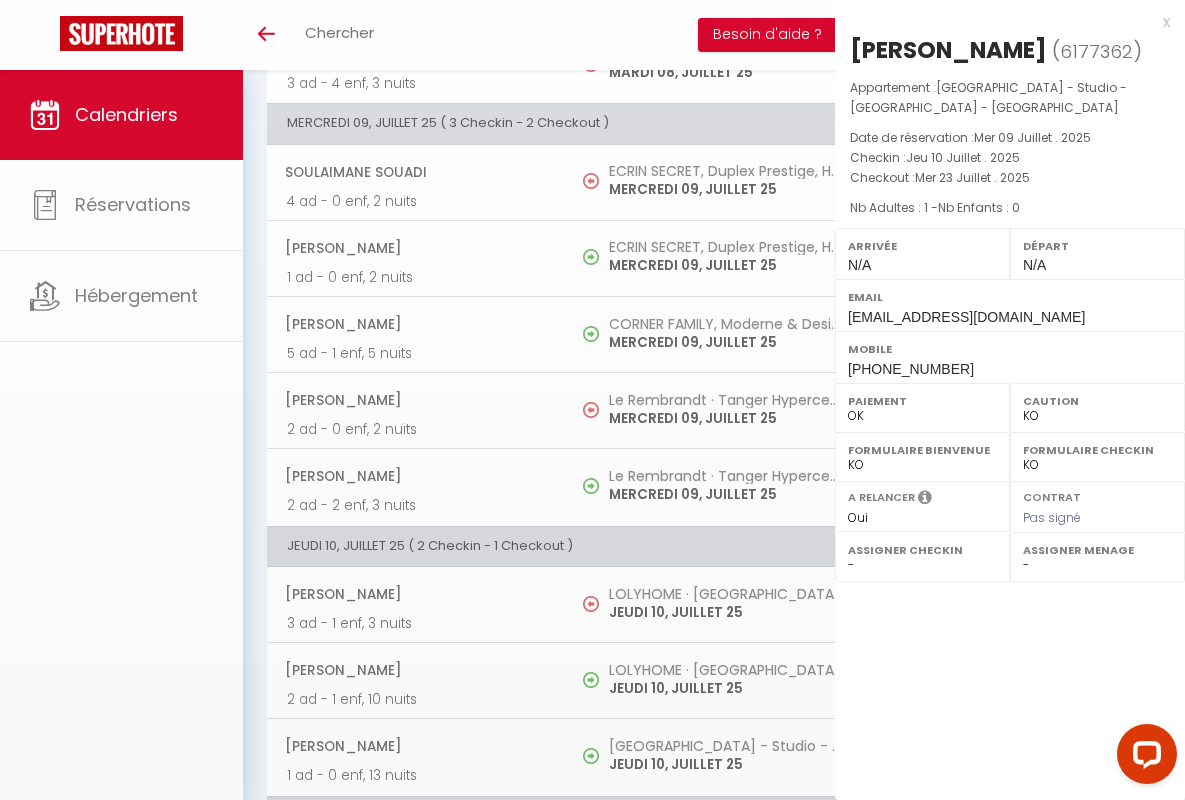click on "x" at bounding box center (1002, 22) 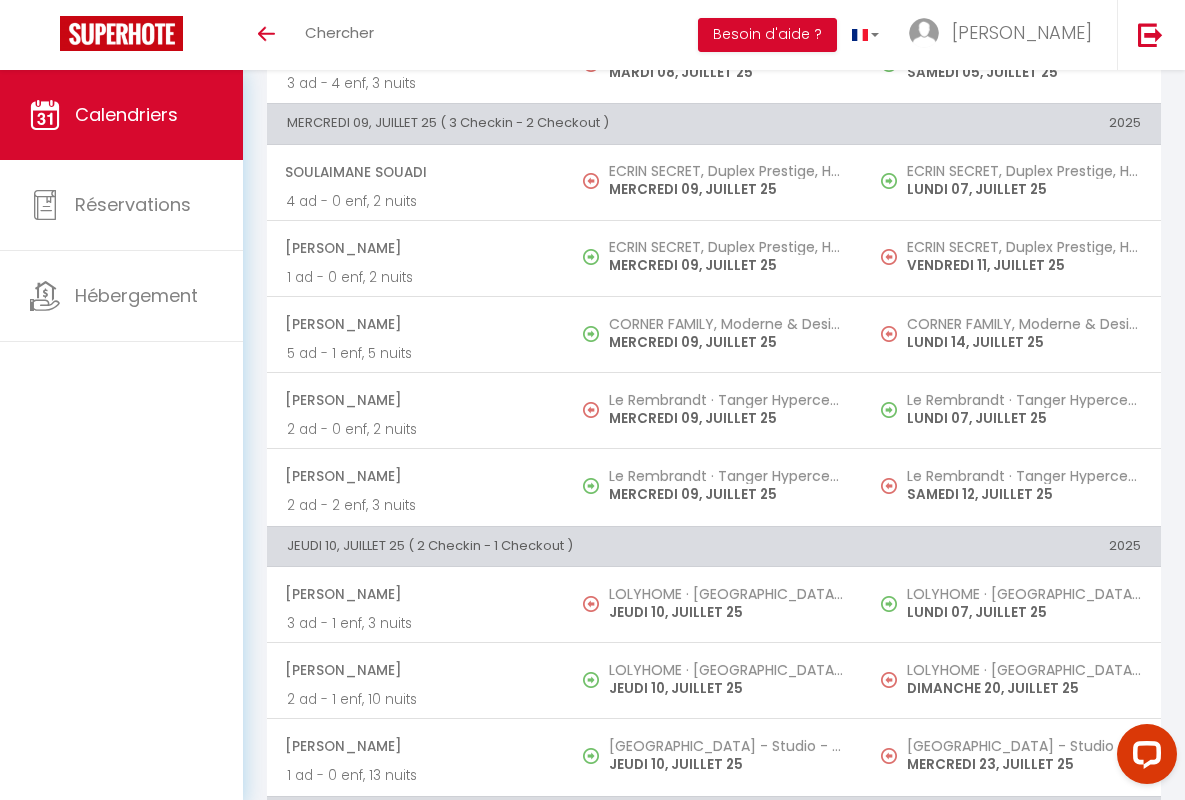 scroll, scrollTop: 1377, scrollLeft: 0, axis: vertical 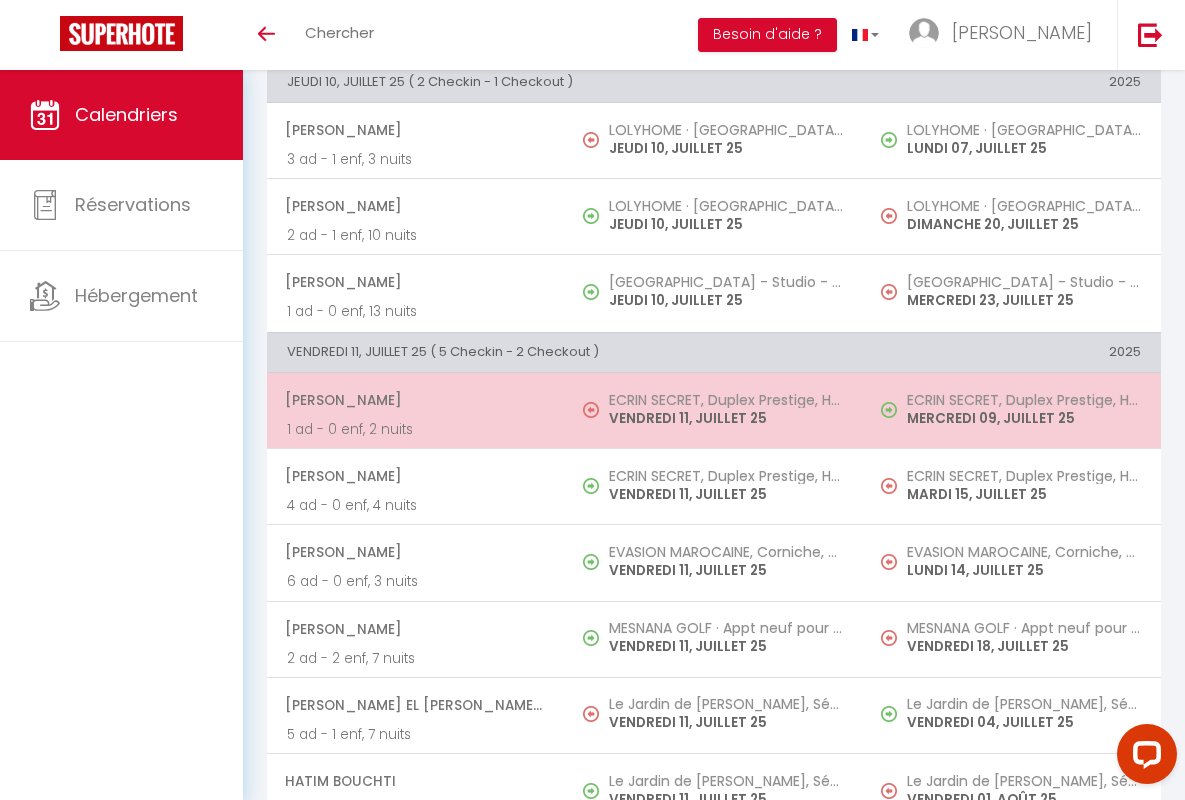 click on "[PERSON_NAME]" at bounding box center [415, 400] 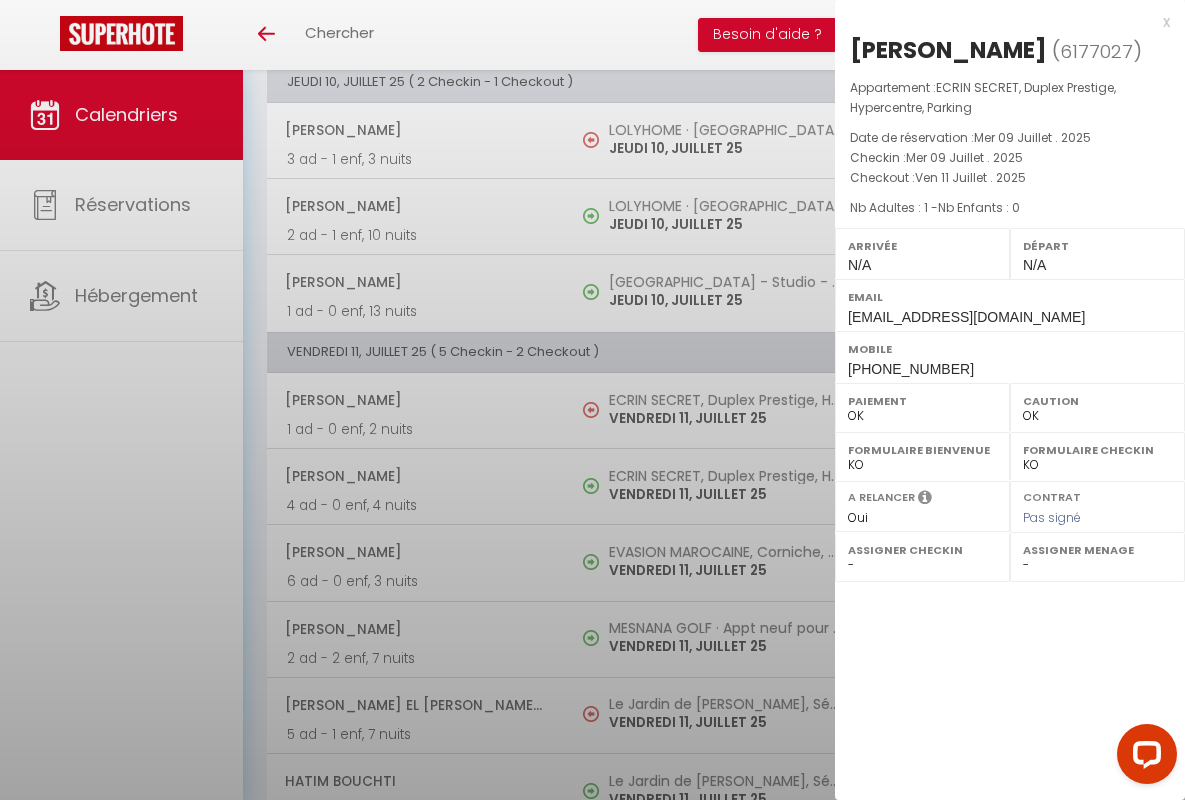 click on "x" at bounding box center (1002, 22) 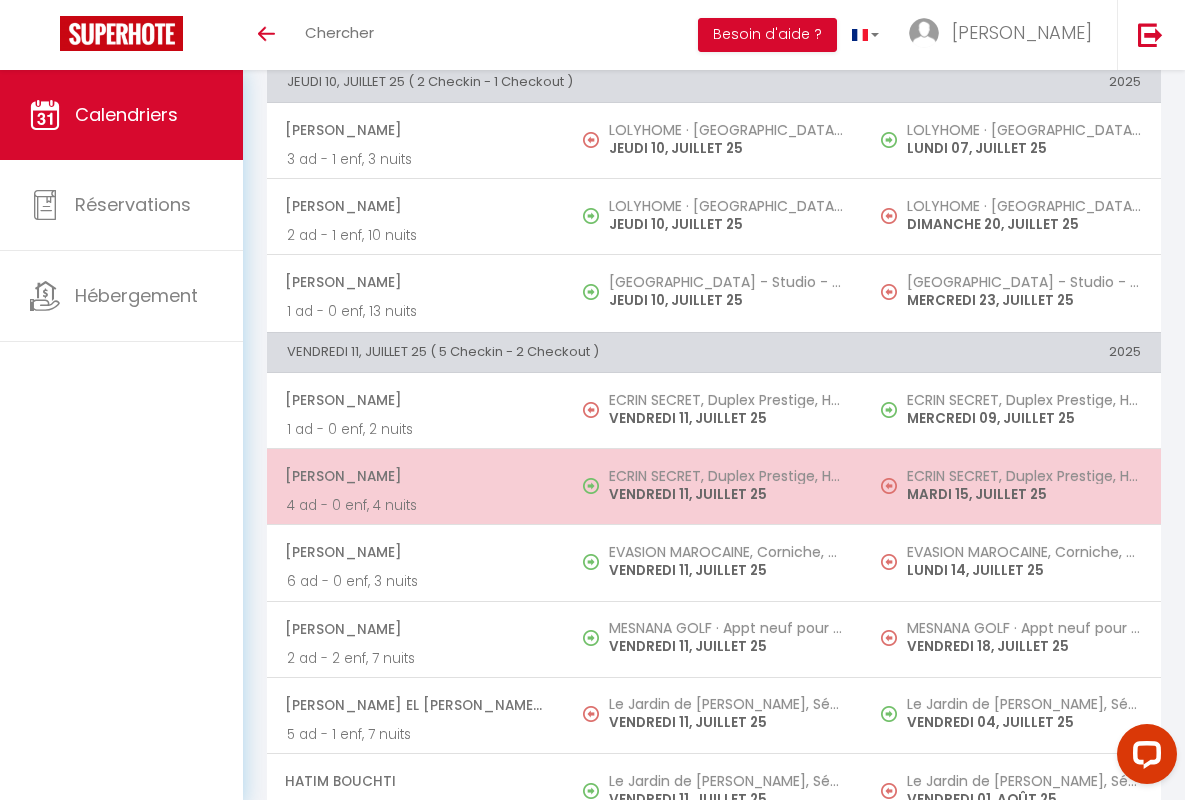 click on "[PERSON_NAME]" at bounding box center (415, 476) 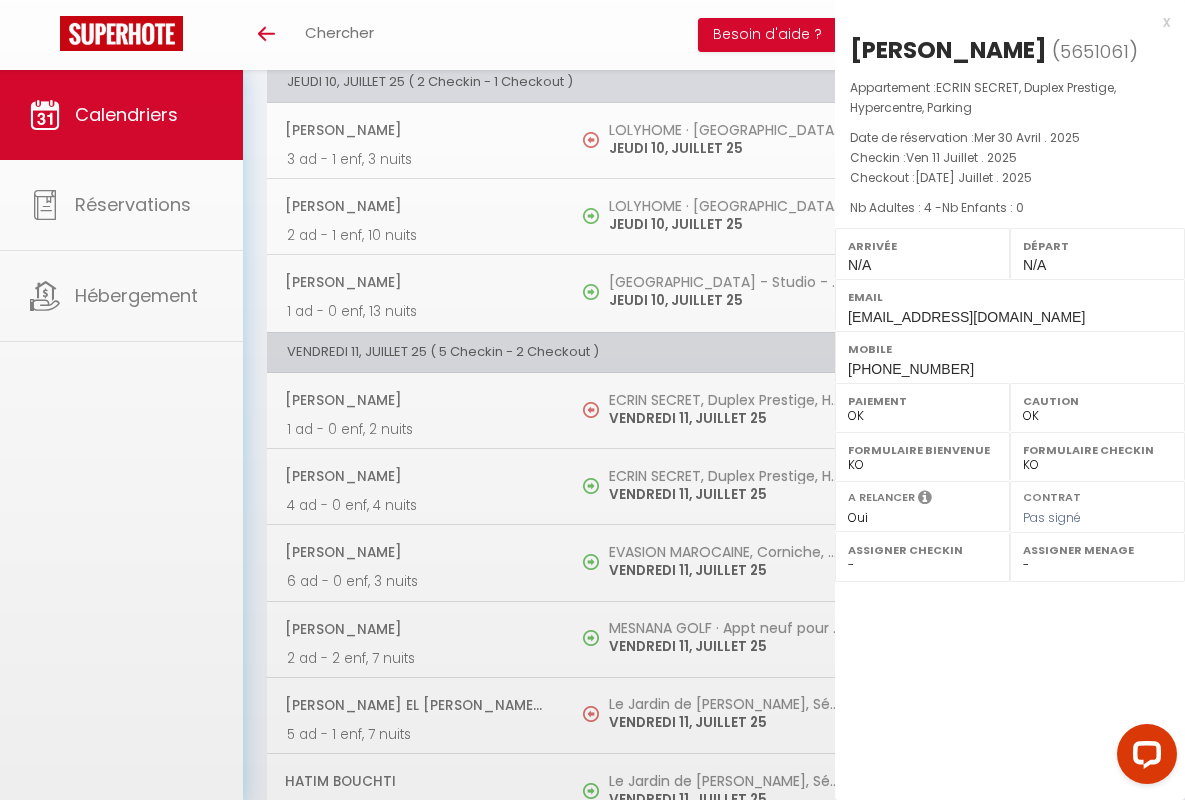 click on "x" at bounding box center [1002, 22] 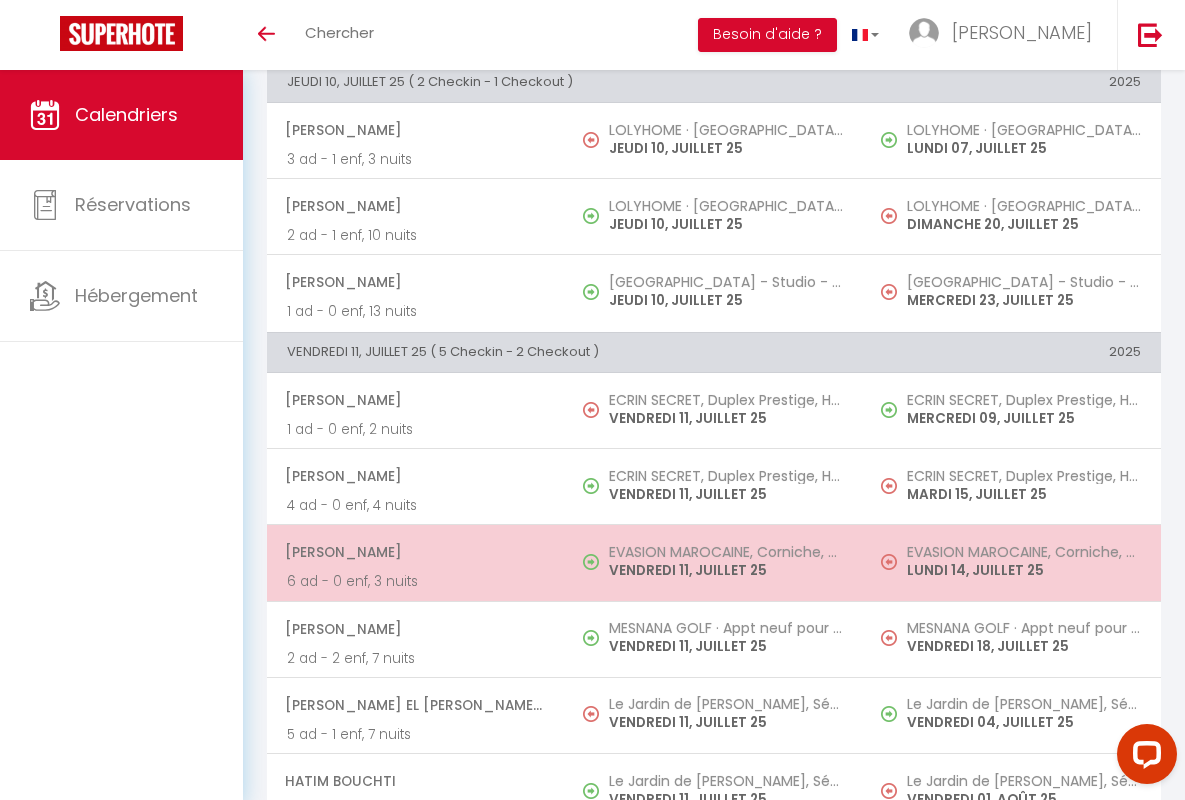 click on "[PERSON_NAME]" at bounding box center [415, 552] 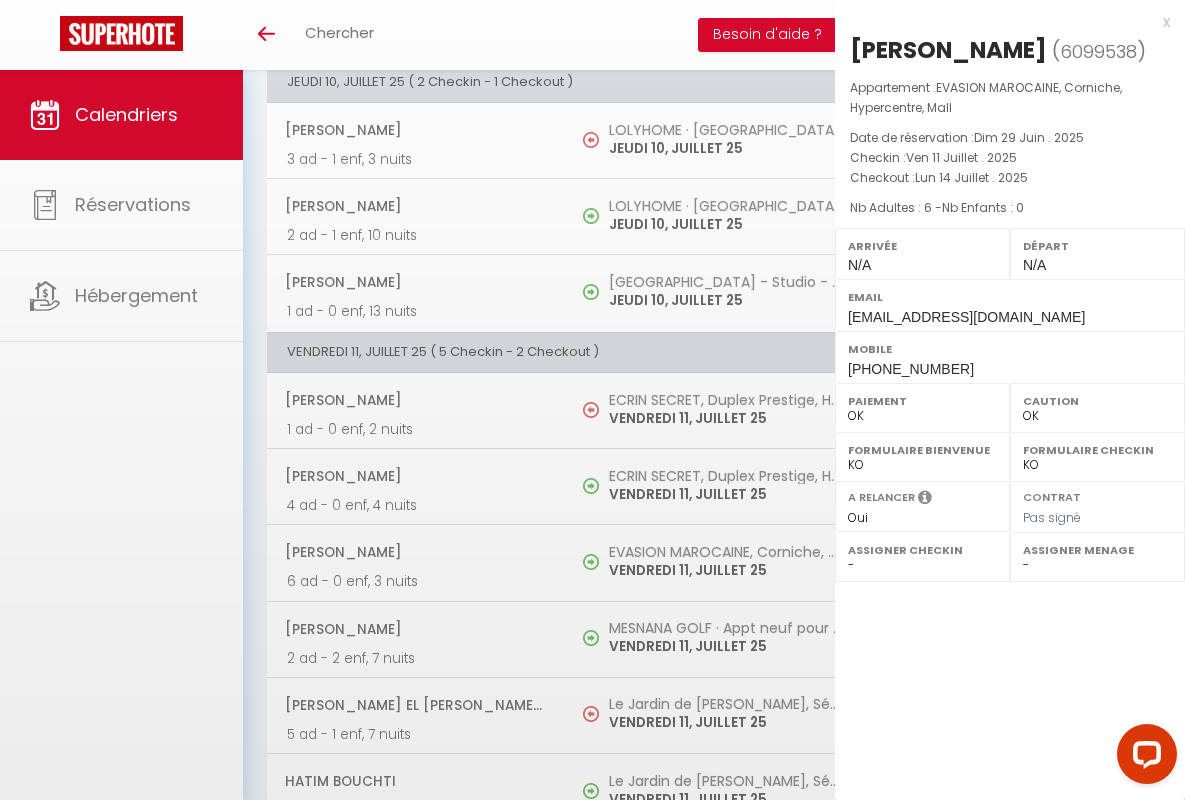 click on "x" at bounding box center [1002, 22] 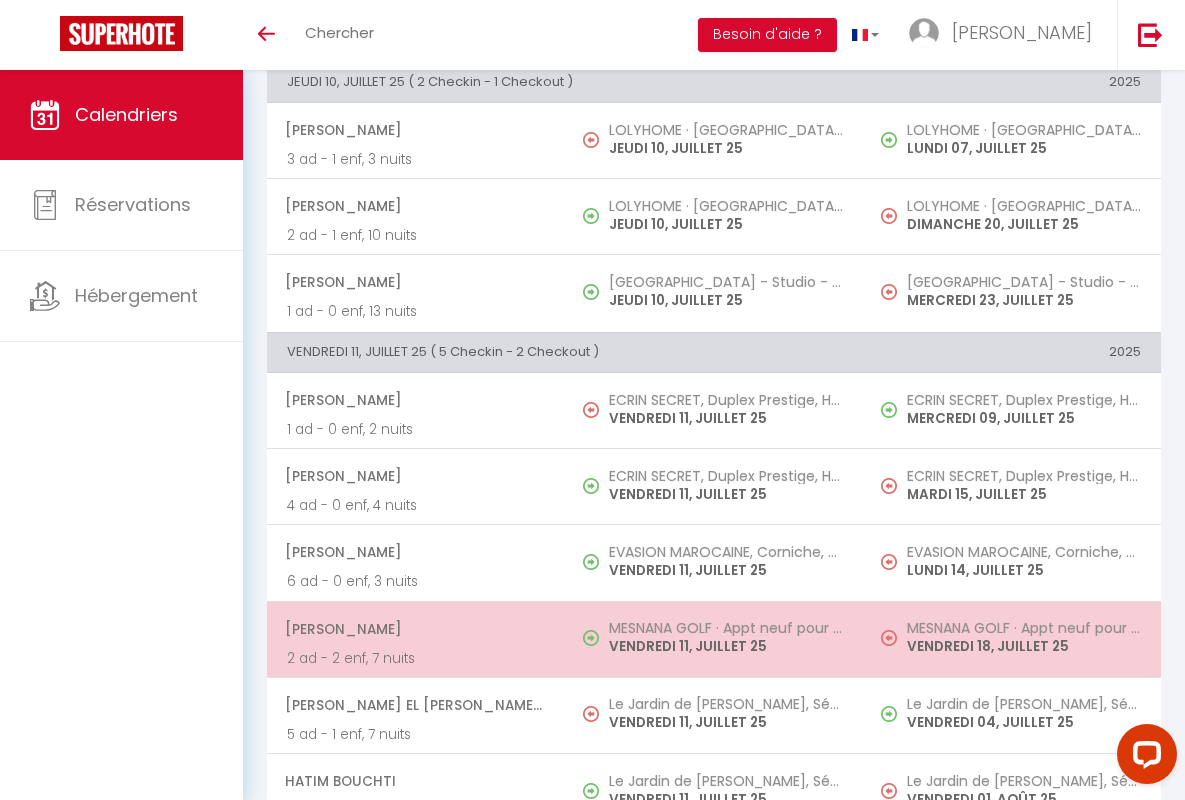 click on "[PERSON_NAME]" at bounding box center (415, 629) 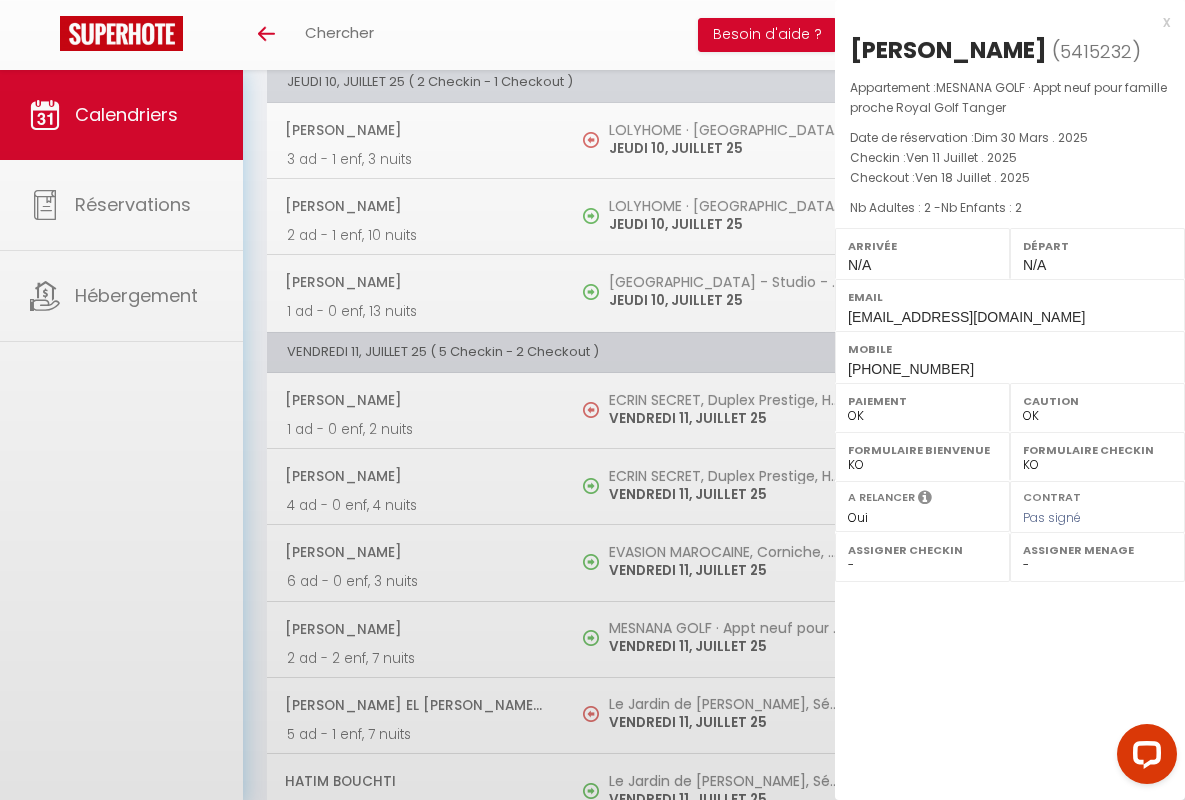 click on "x" at bounding box center (1002, 22) 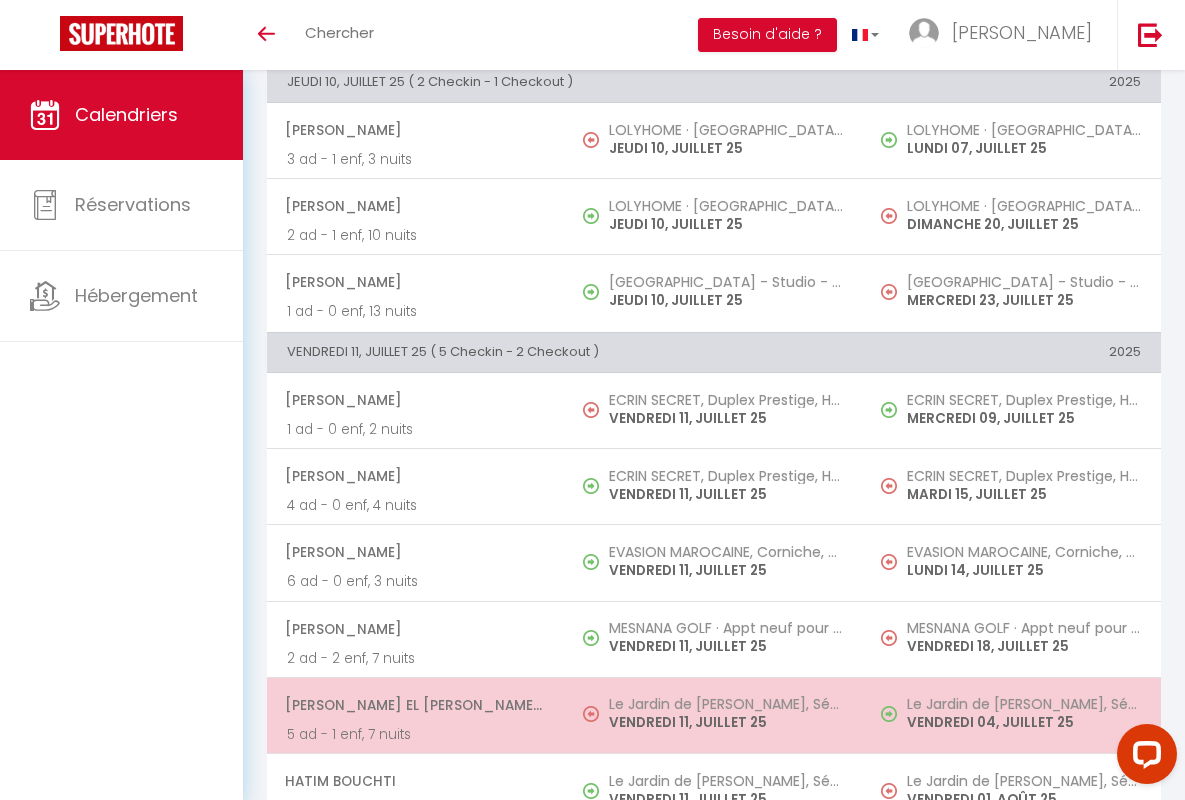 click on "[PERSON_NAME] El [PERSON_NAME] Serroukh" at bounding box center [415, 705] 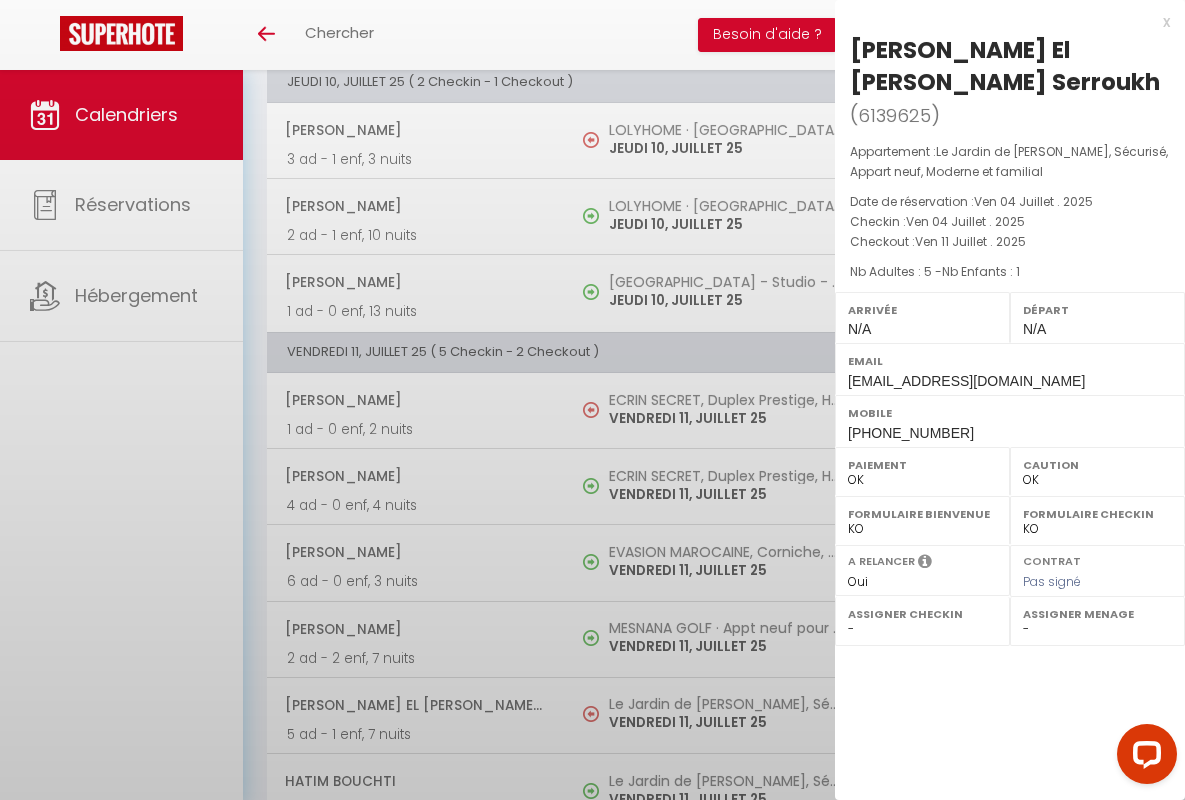 click on "x" at bounding box center (1002, 22) 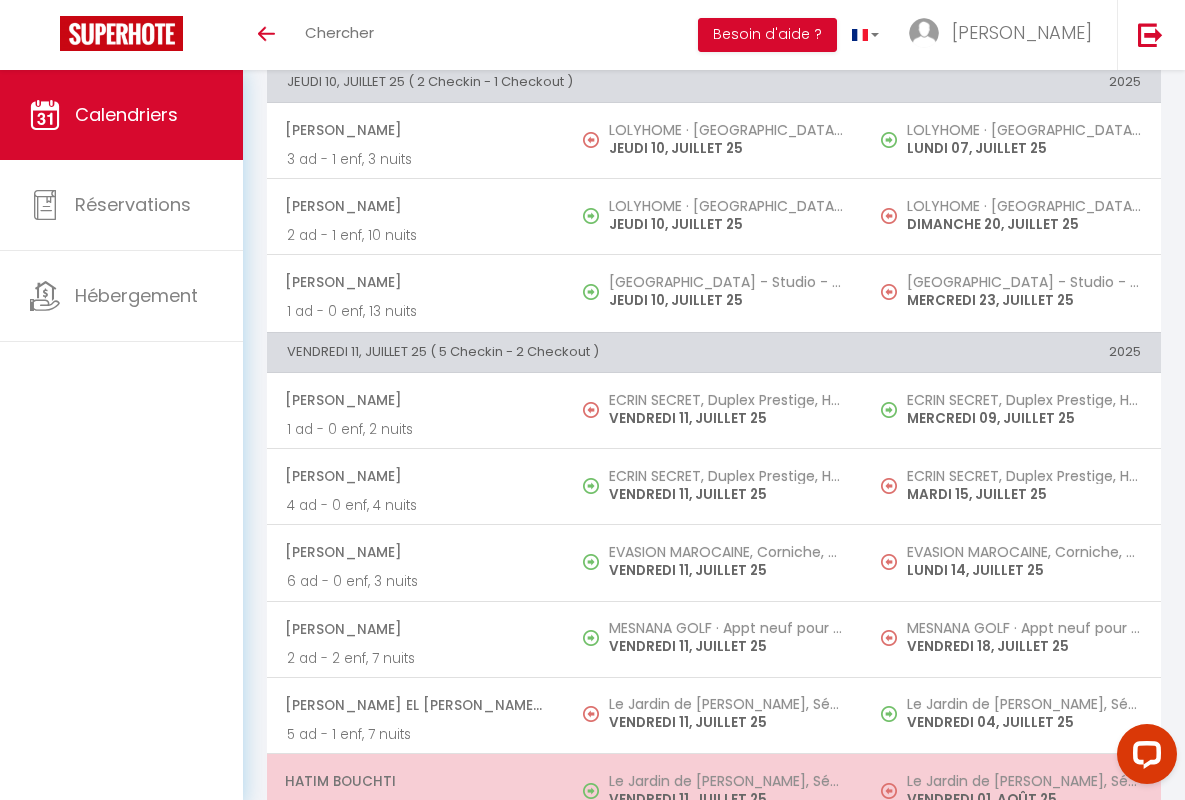 click on "Hatim Bouchti" at bounding box center [415, 781] 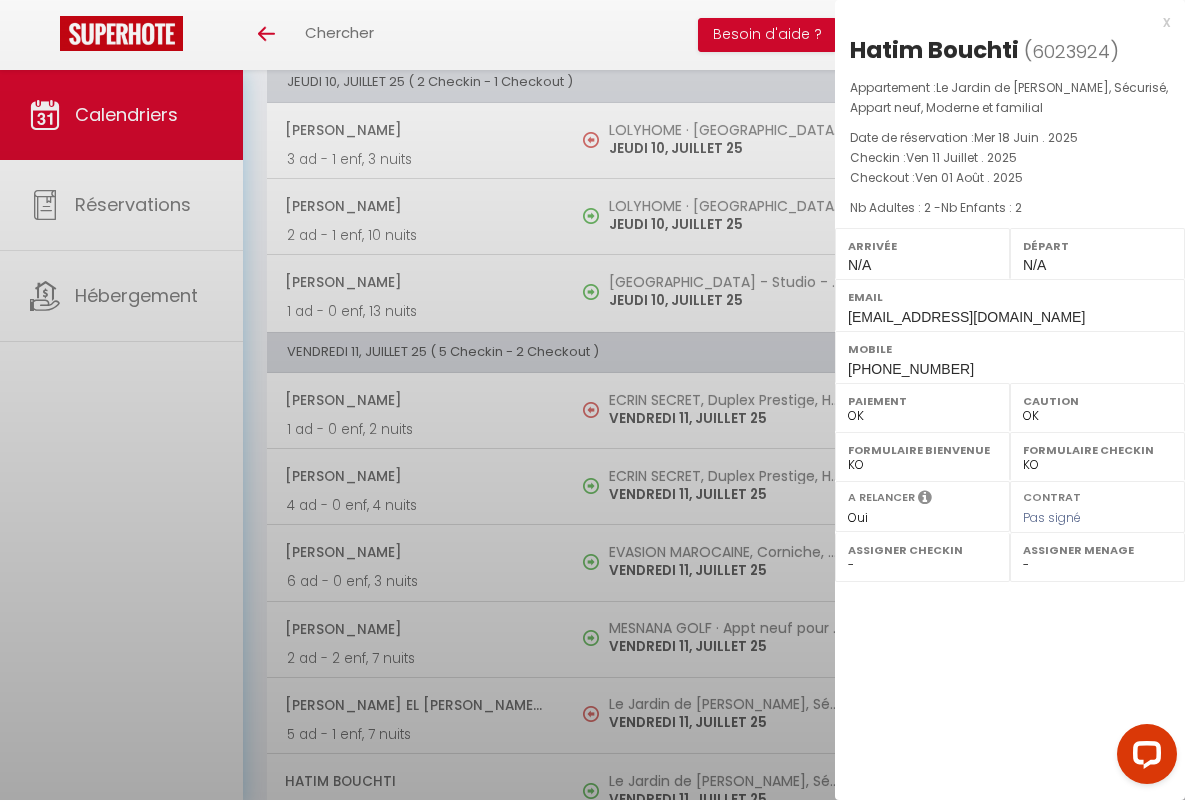 click on "x" at bounding box center (1002, 22) 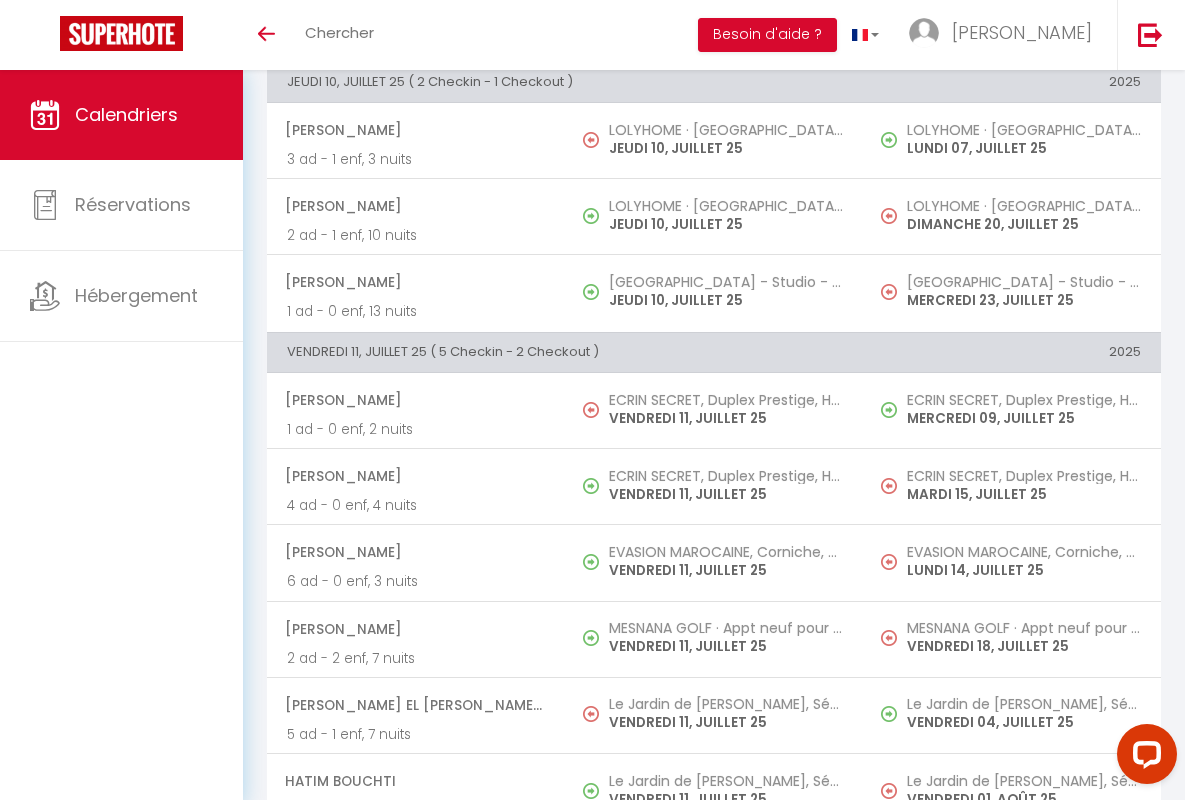 scroll, scrollTop: 1834, scrollLeft: 0, axis: vertical 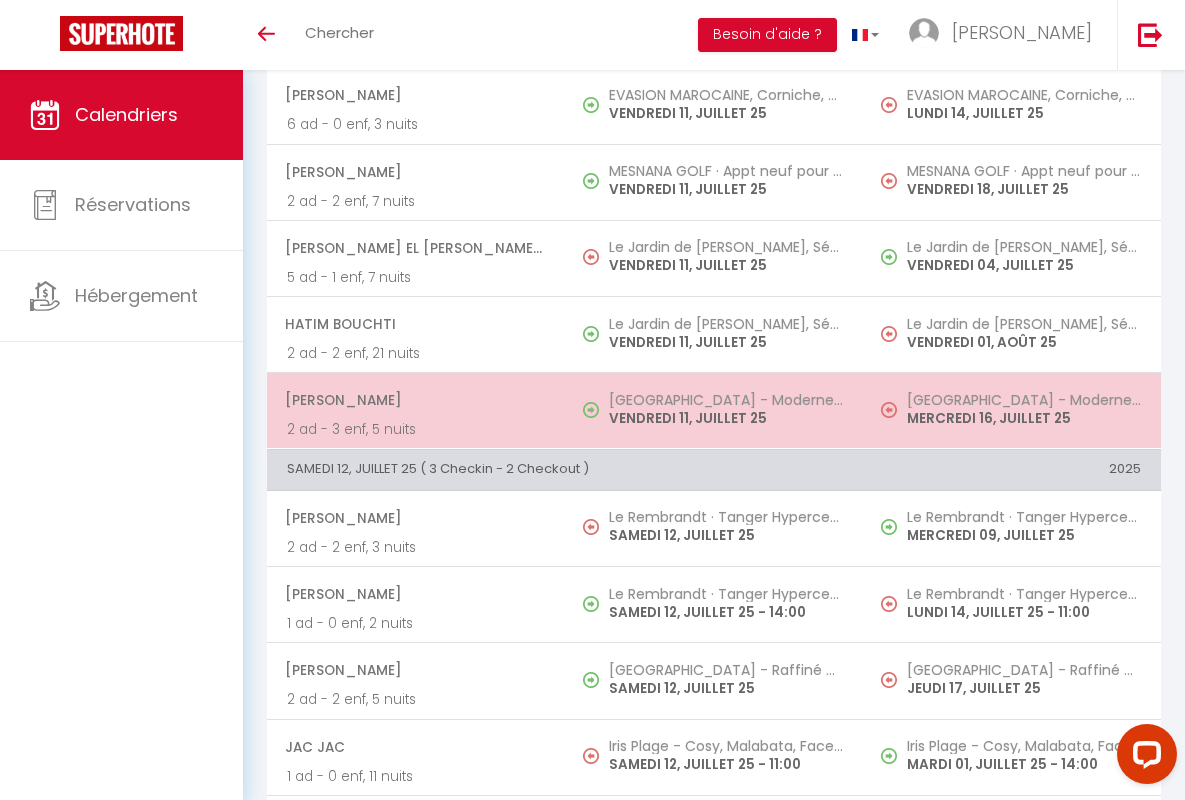 click on "[PERSON_NAME]" at bounding box center [415, 400] 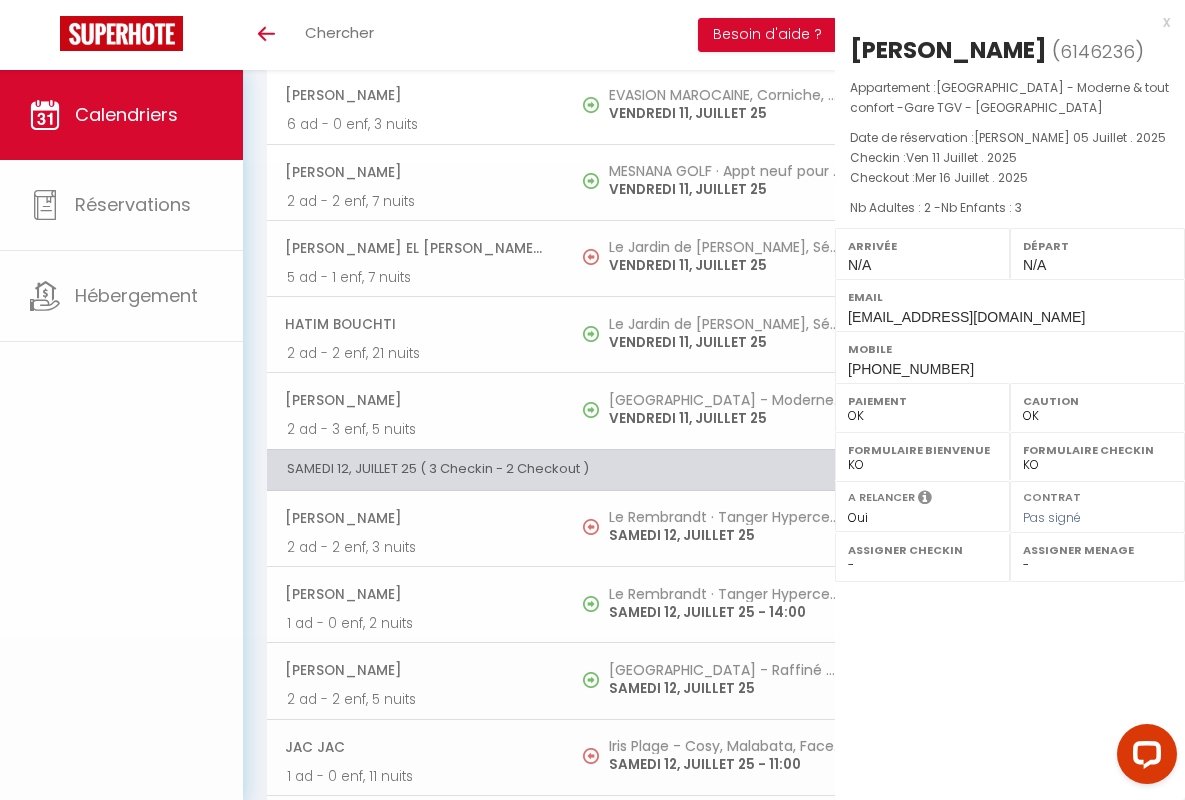 click on "x" at bounding box center [1002, 22] 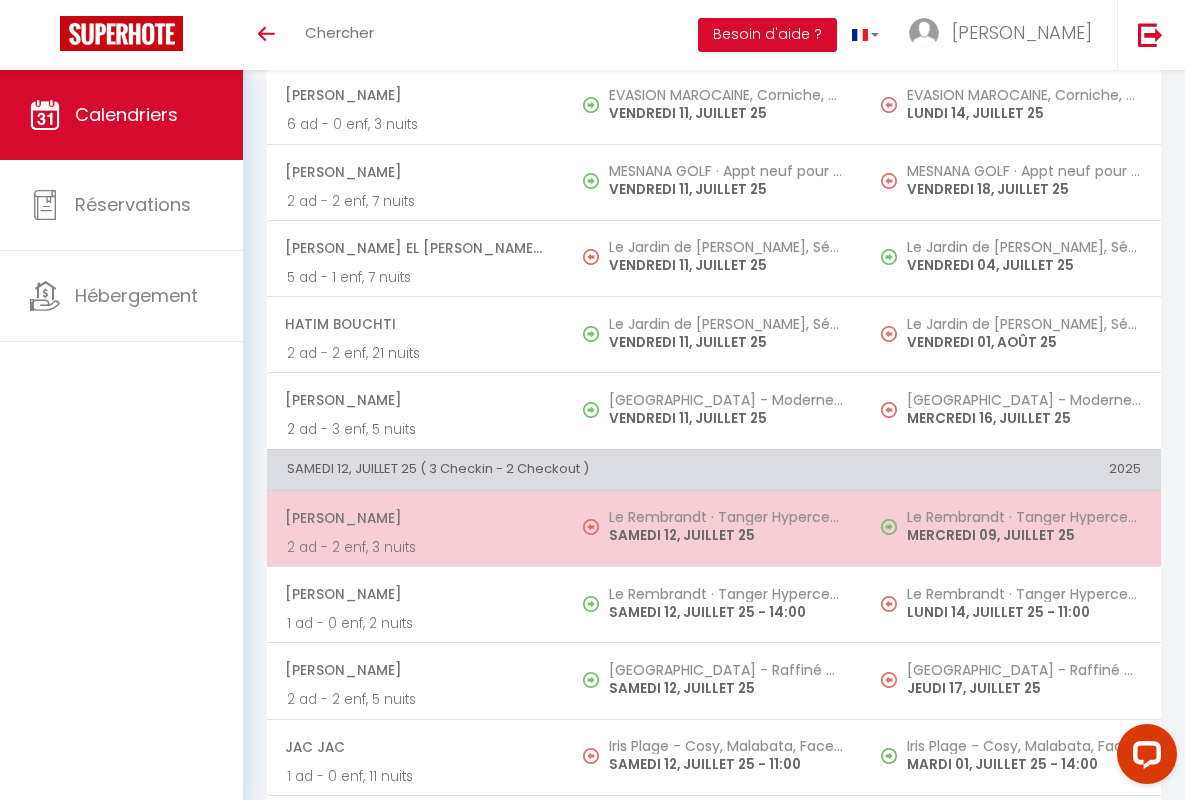 click on "[PERSON_NAME]" at bounding box center (415, 518) 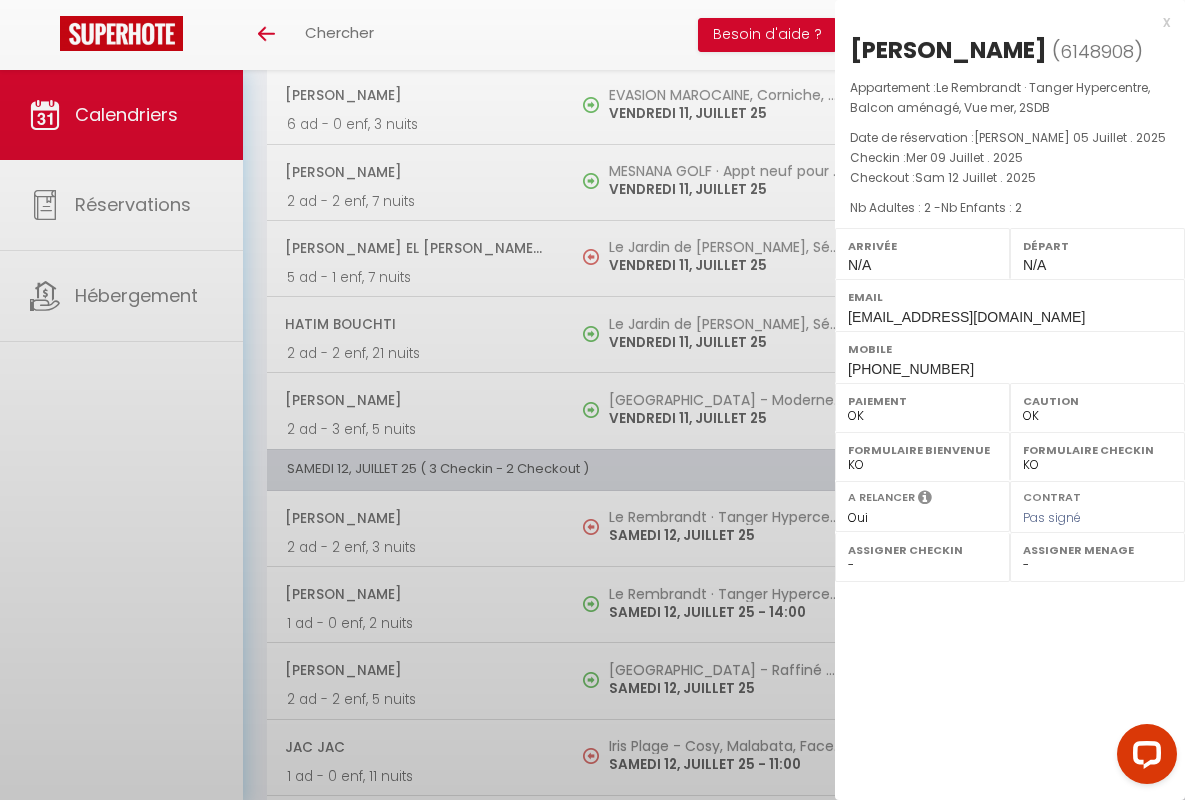 click on "x" at bounding box center [1002, 22] 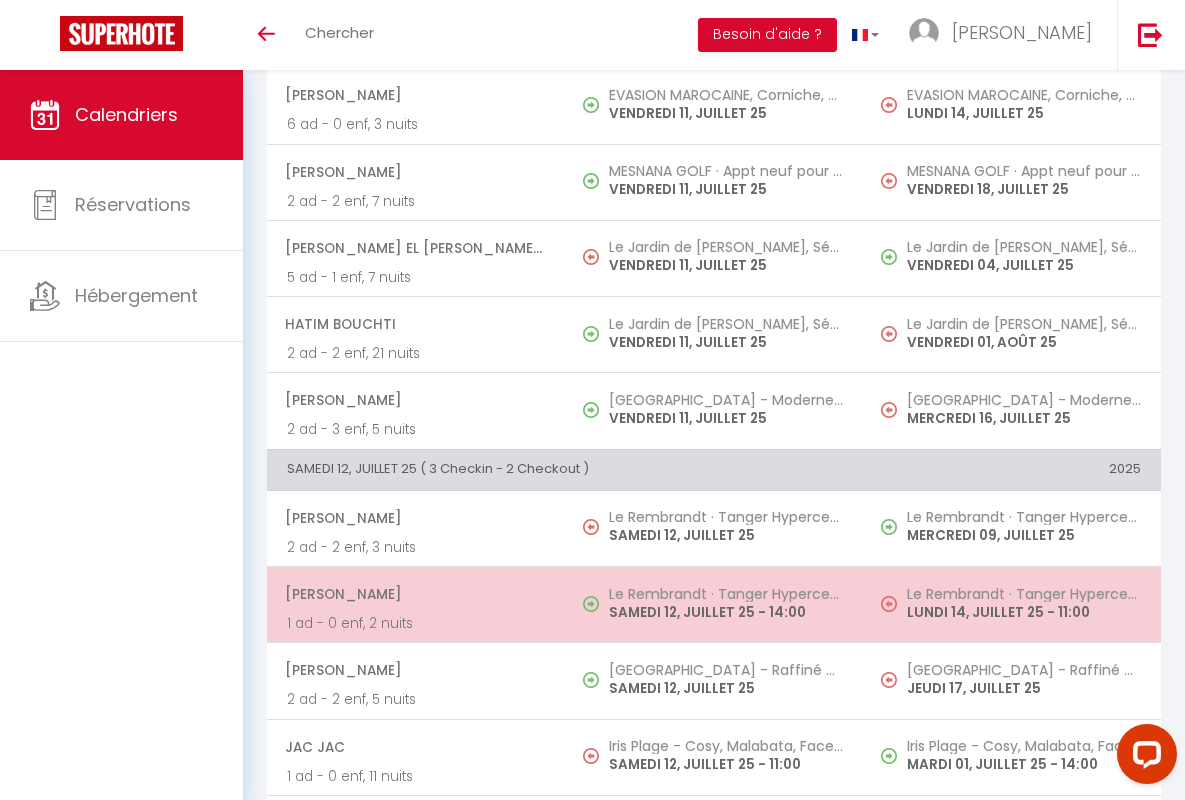 click on "[PERSON_NAME]" at bounding box center [415, 594] 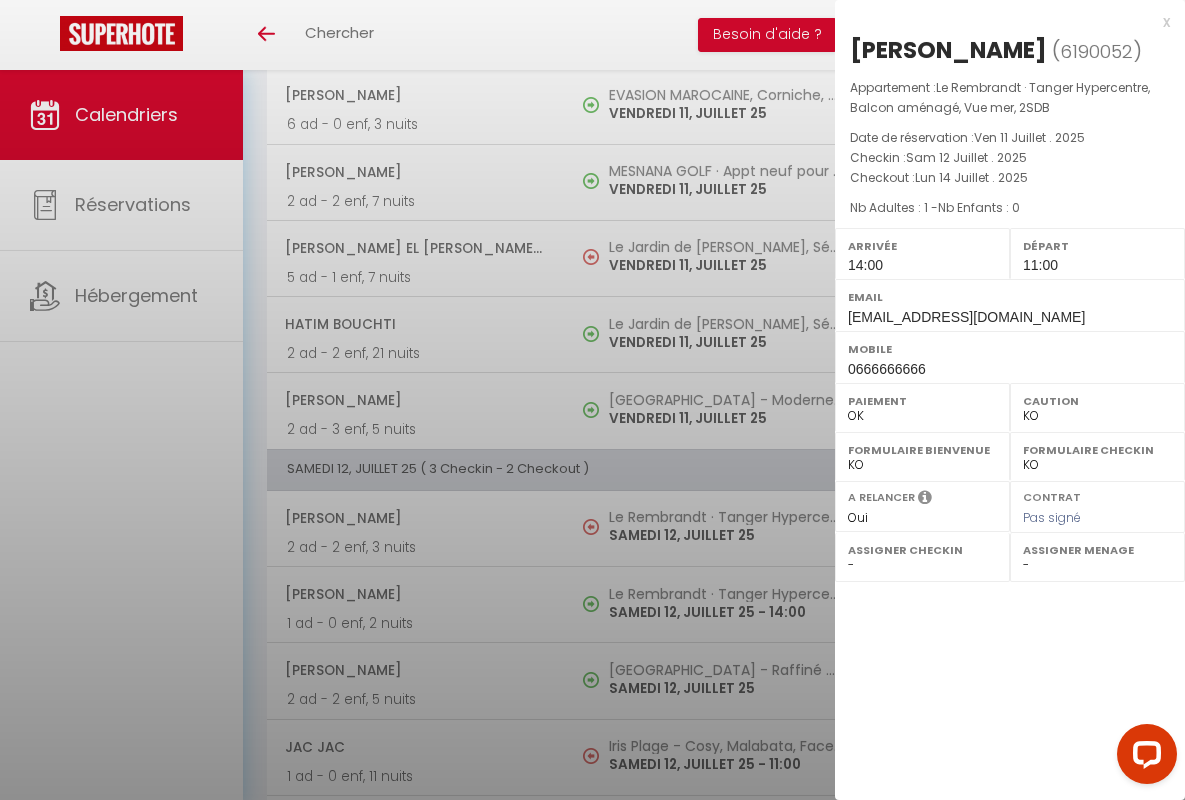 click on "x" at bounding box center (1002, 22) 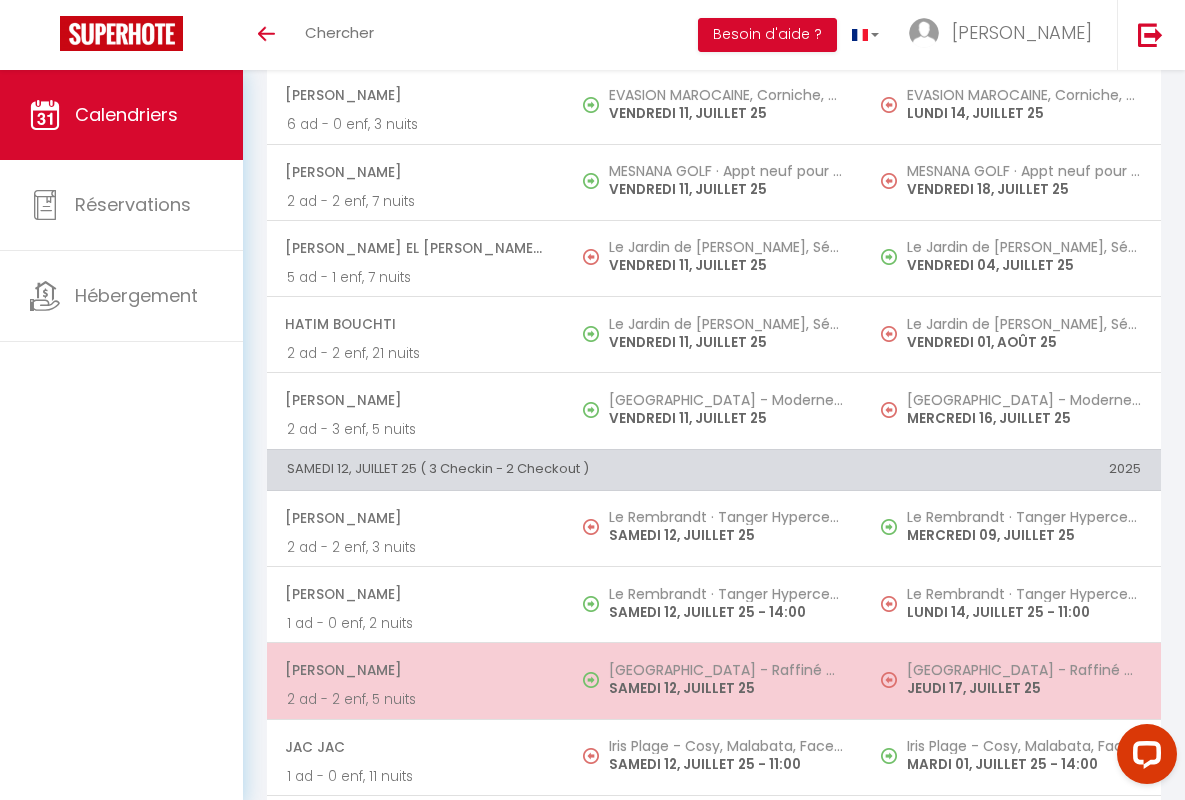 click on "[PERSON_NAME]" at bounding box center [415, 670] 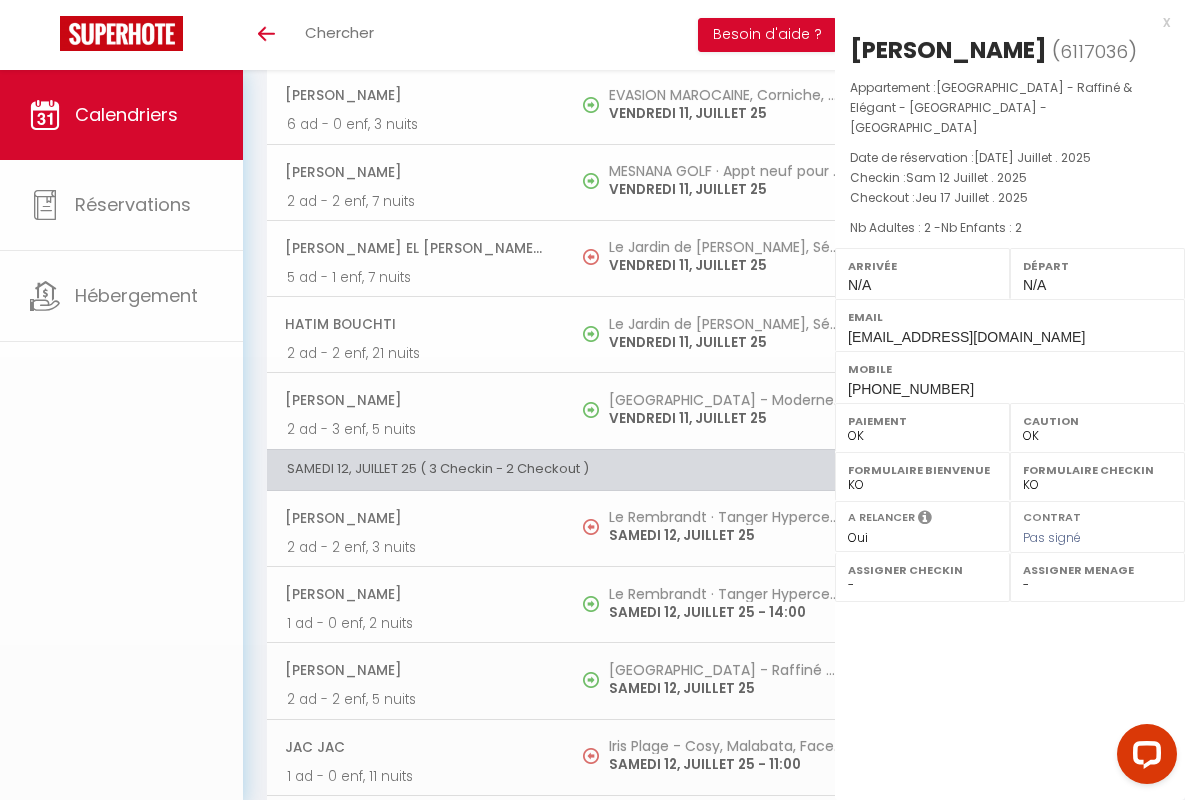 click on "x" at bounding box center (1002, 22) 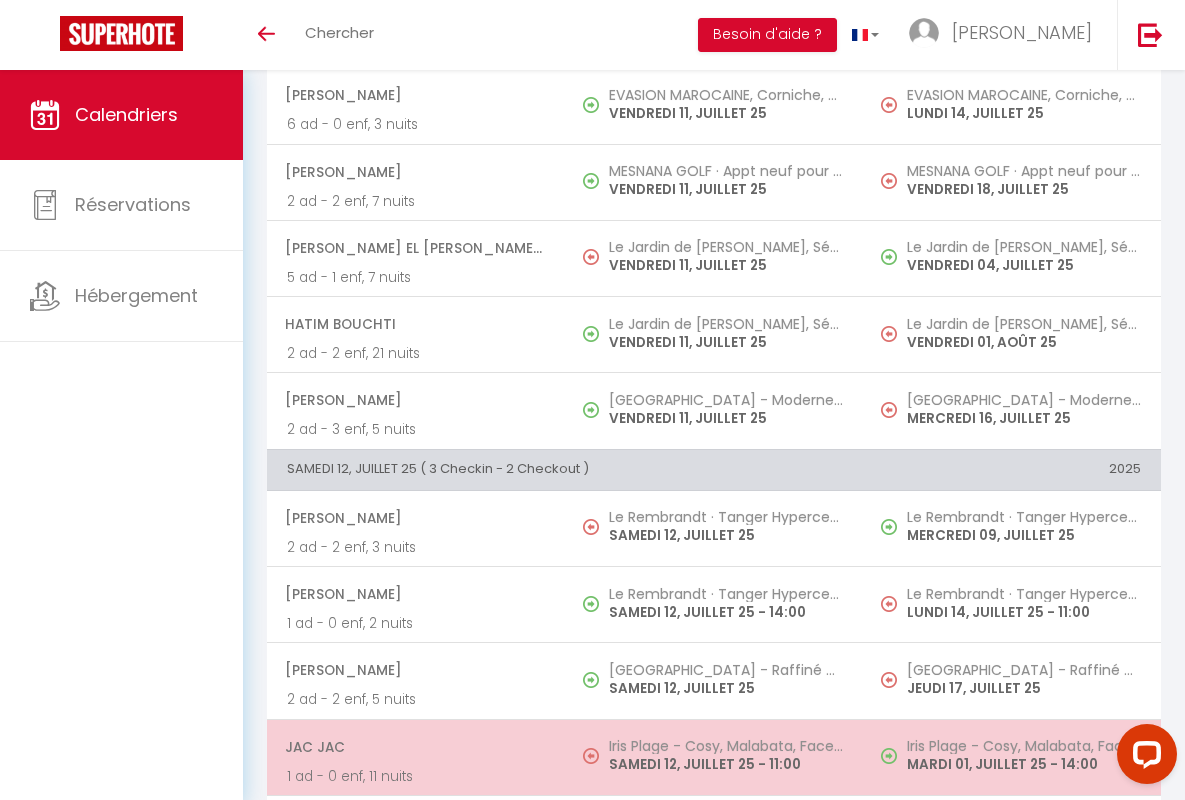 click on "JAC JAC" at bounding box center (415, 747) 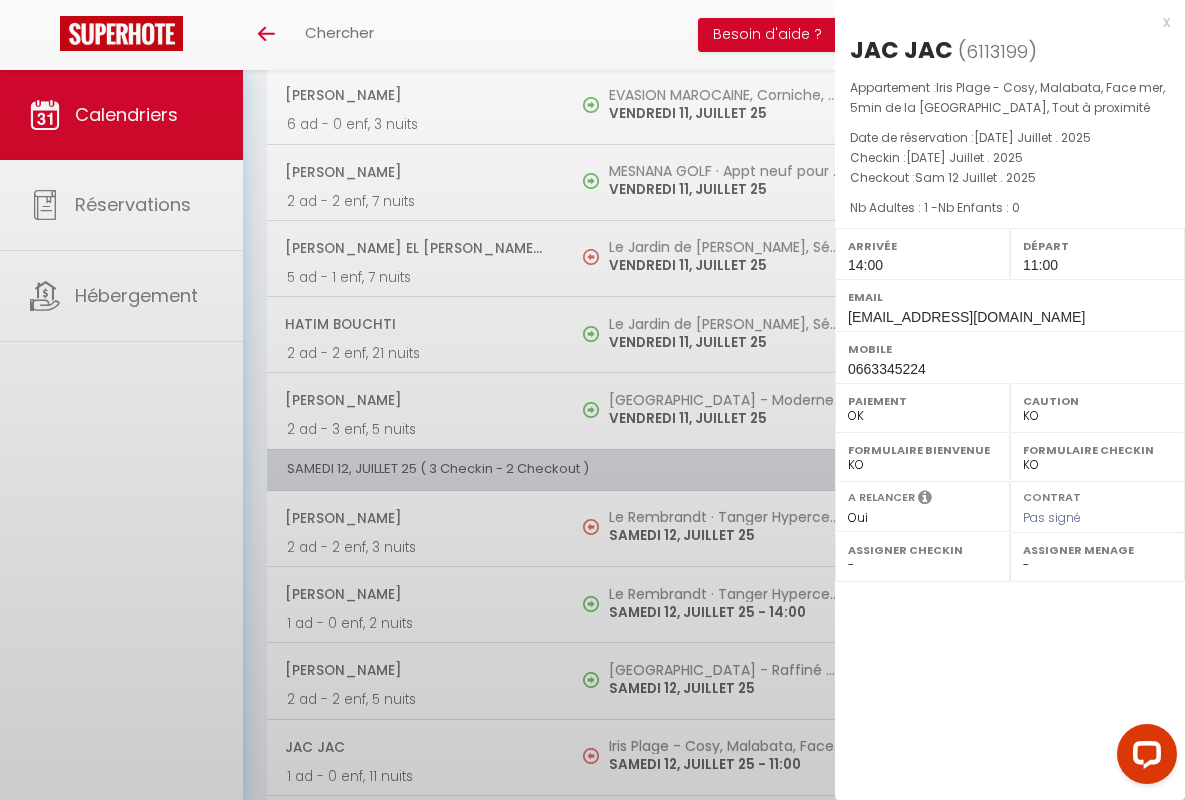 click on "x" at bounding box center (1002, 22) 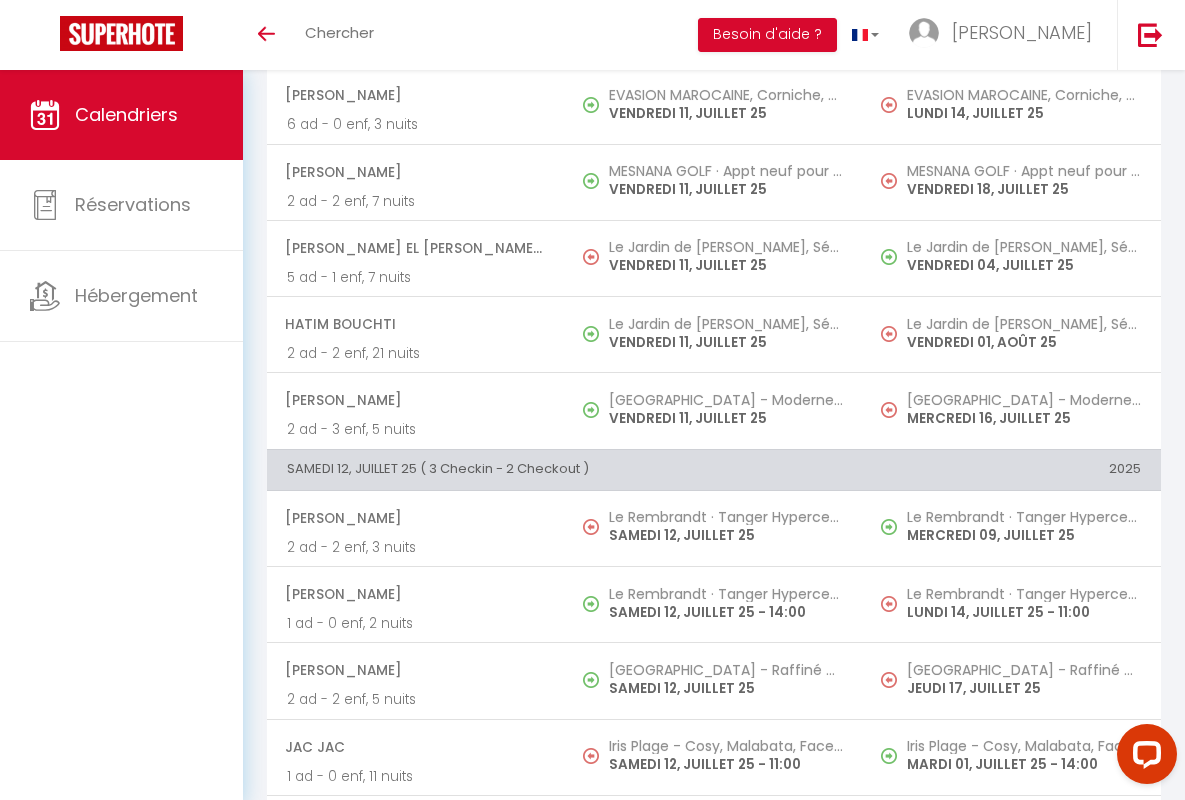 scroll, scrollTop: 2139, scrollLeft: 0, axis: vertical 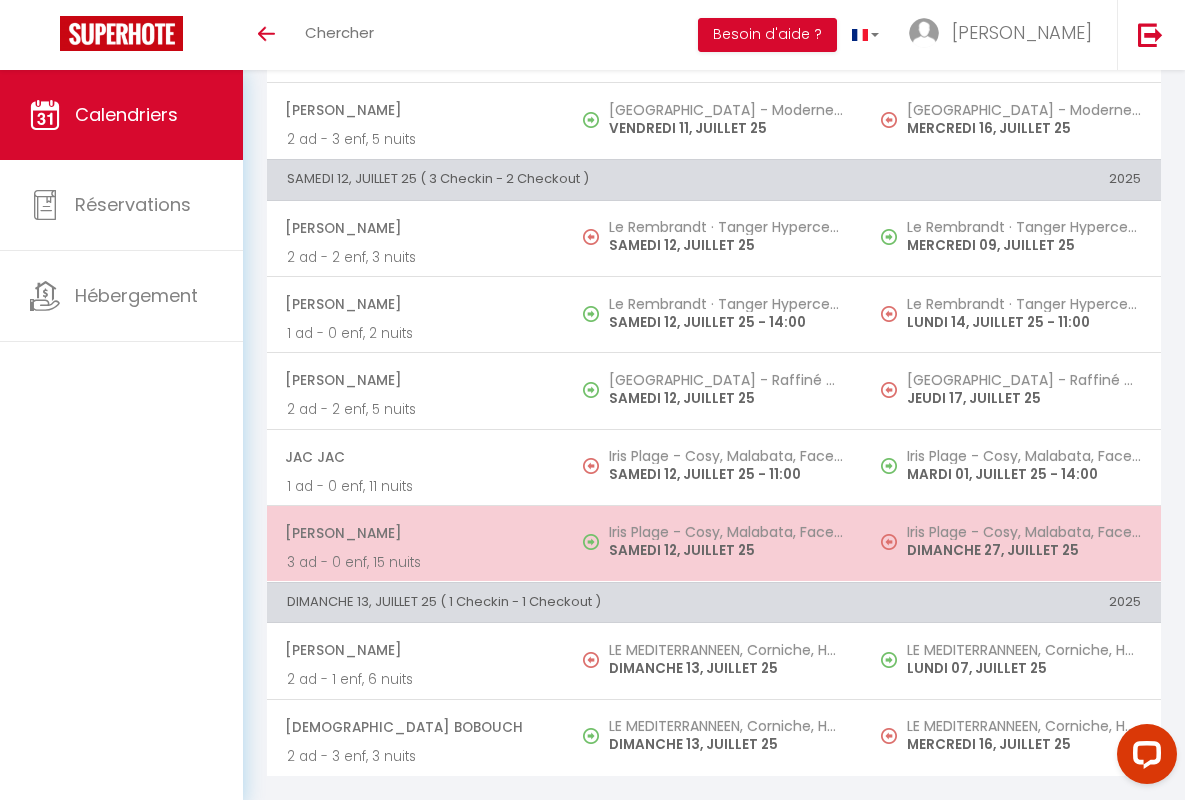 click on "[PERSON_NAME]" at bounding box center (415, 533) 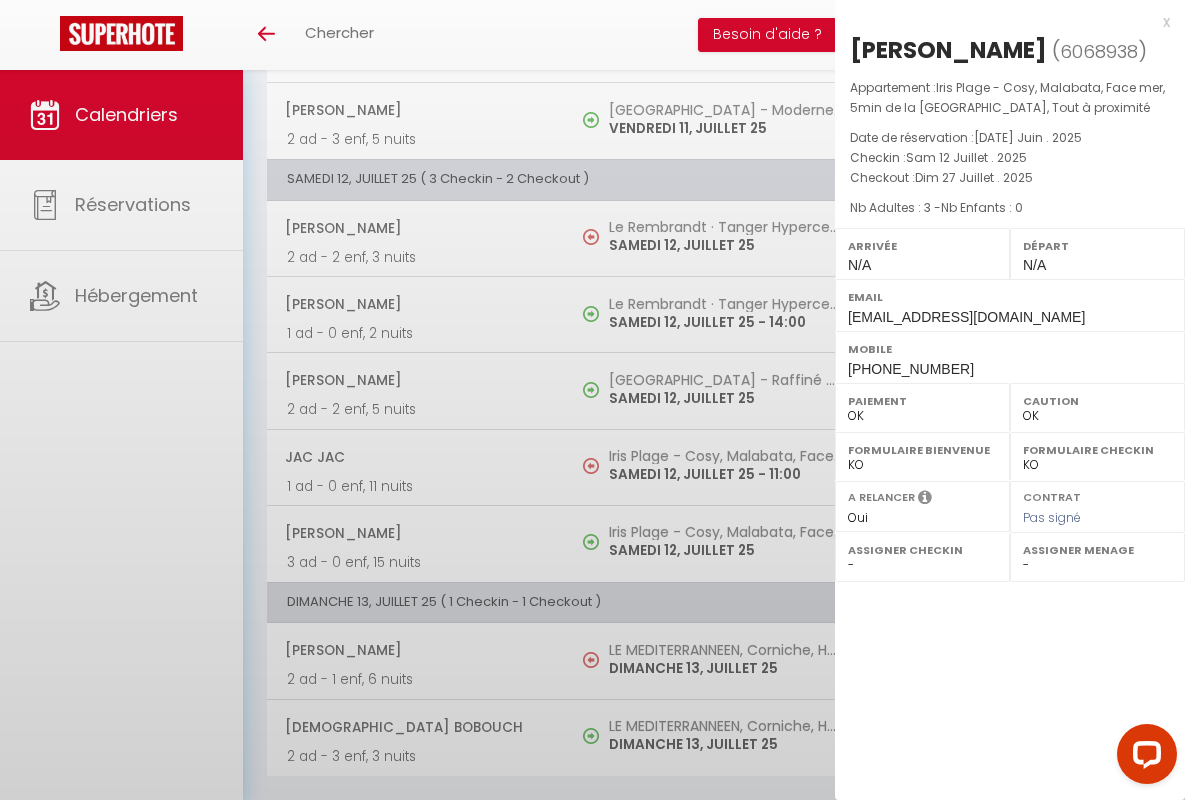 click on "x" at bounding box center [1002, 22] 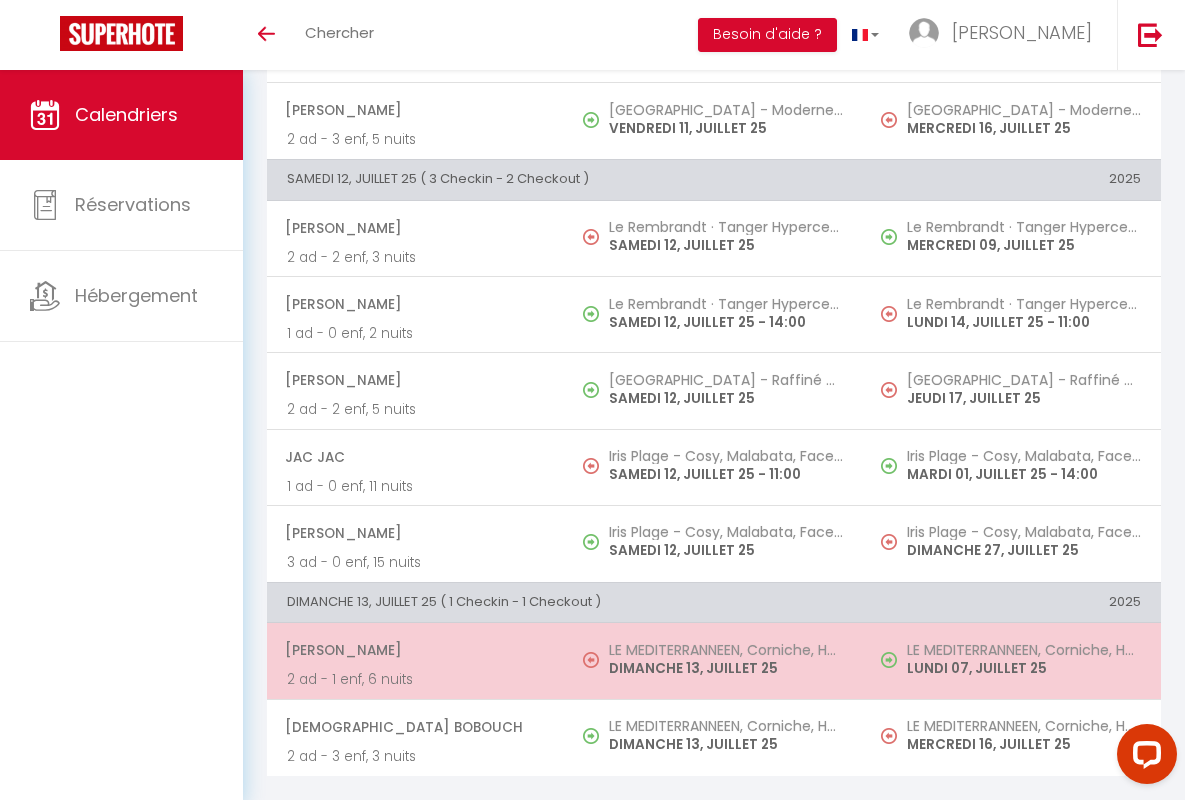 click on "[PERSON_NAME]" at bounding box center [415, 650] 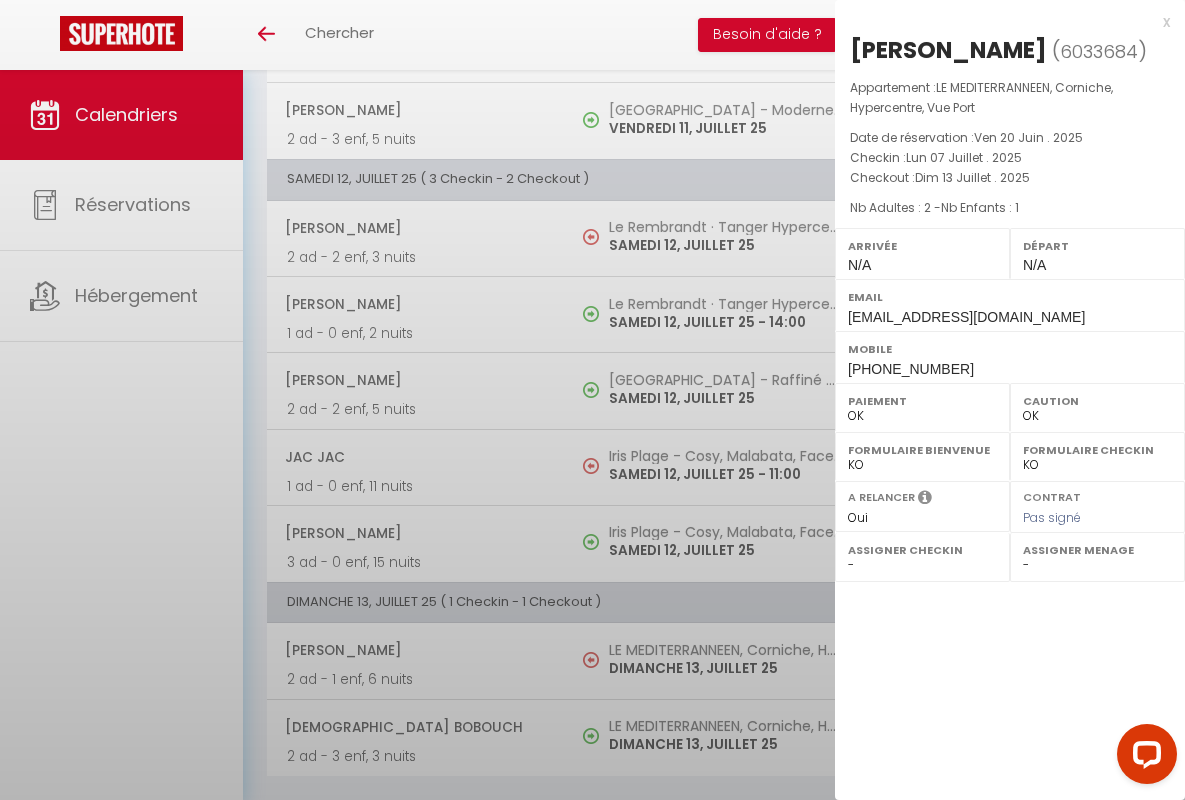 click on "x" at bounding box center (1002, 22) 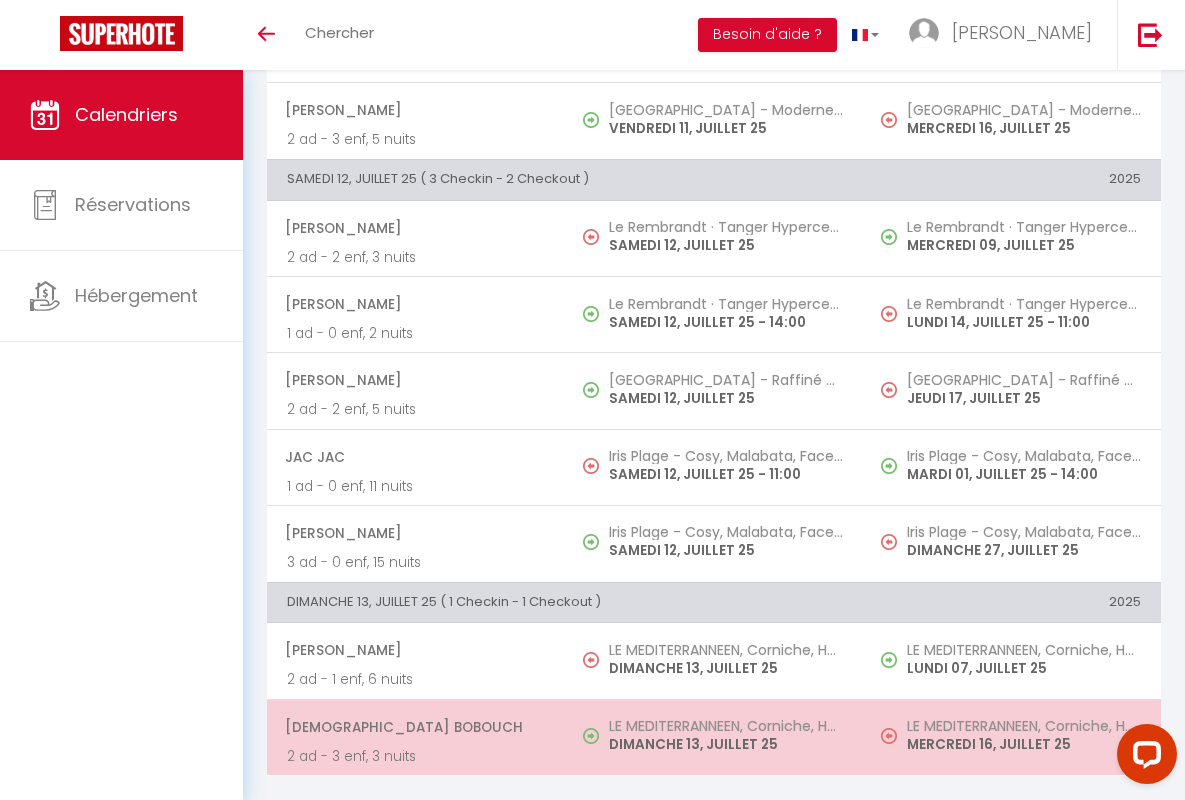 click on "[DEMOGRAPHIC_DATA] Bobouch" at bounding box center (415, 727) 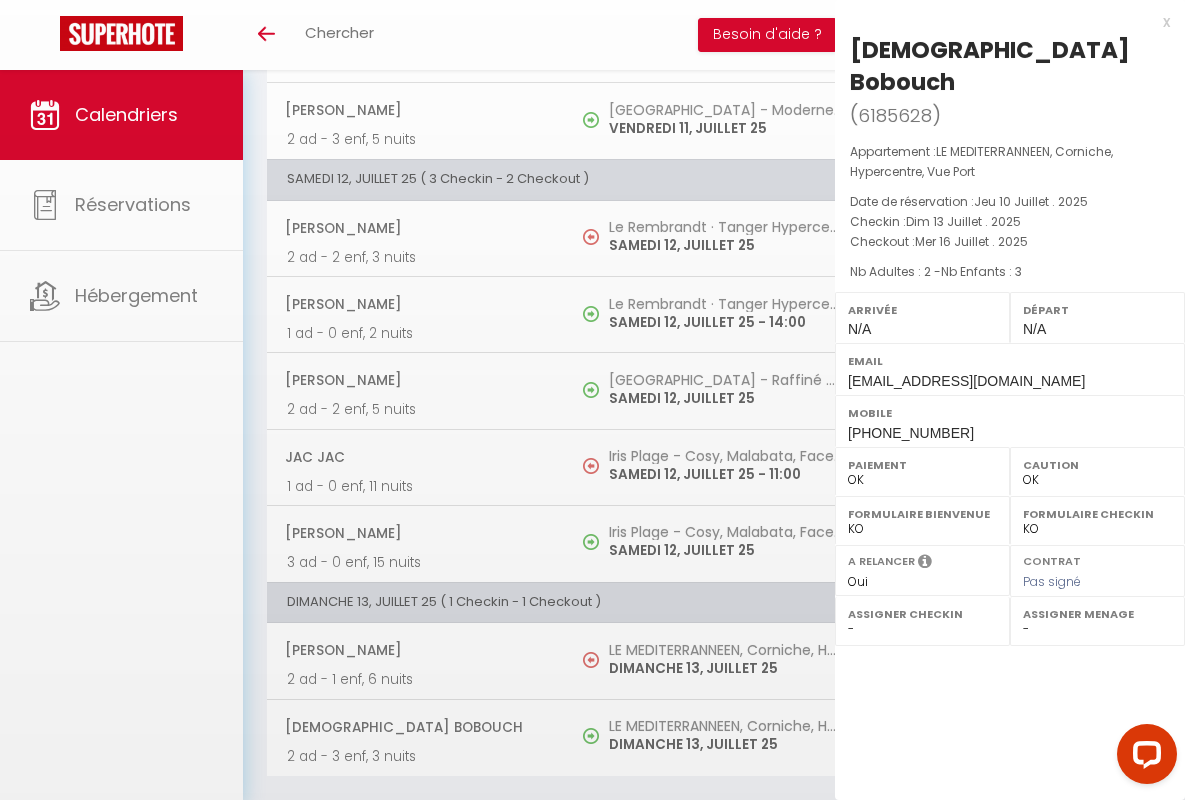 click on "x" at bounding box center [1002, 22] 